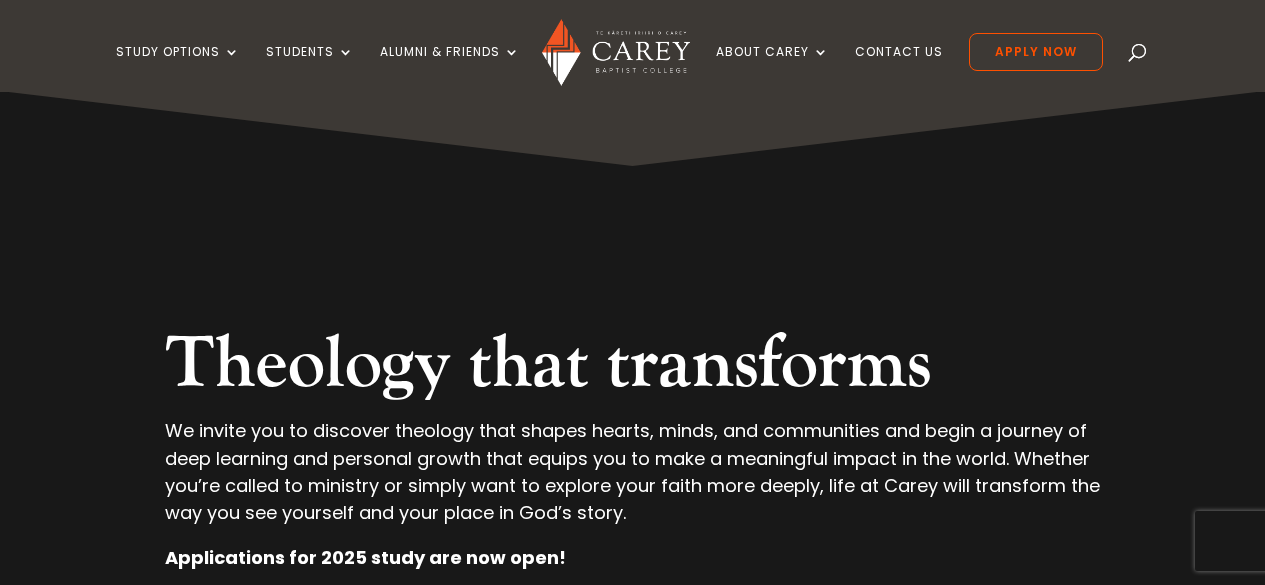 scroll, scrollTop: 0, scrollLeft: 0, axis: both 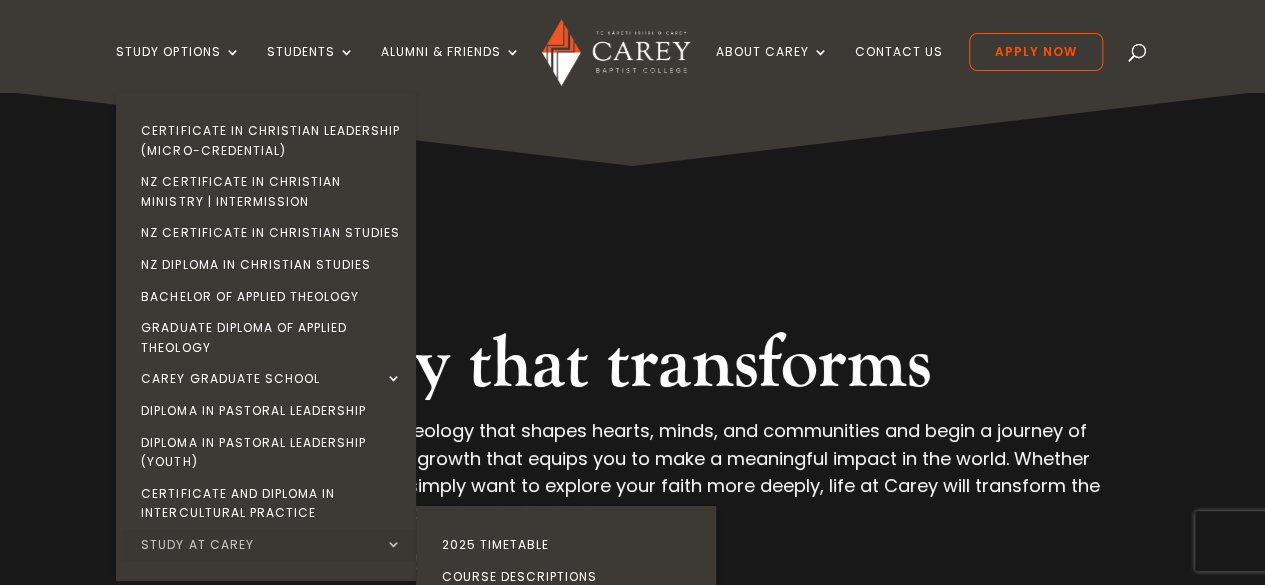 click on "Study at Carey" at bounding box center [271, 545] 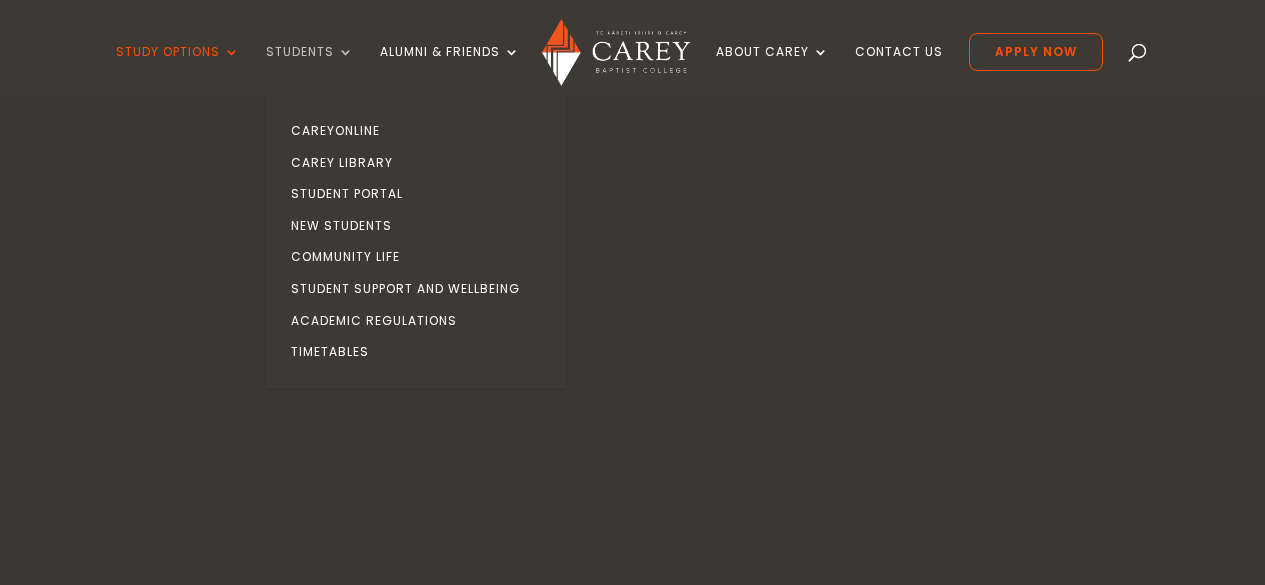 scroll, scrollTop: 0, scrollLeft: 0, axis: both 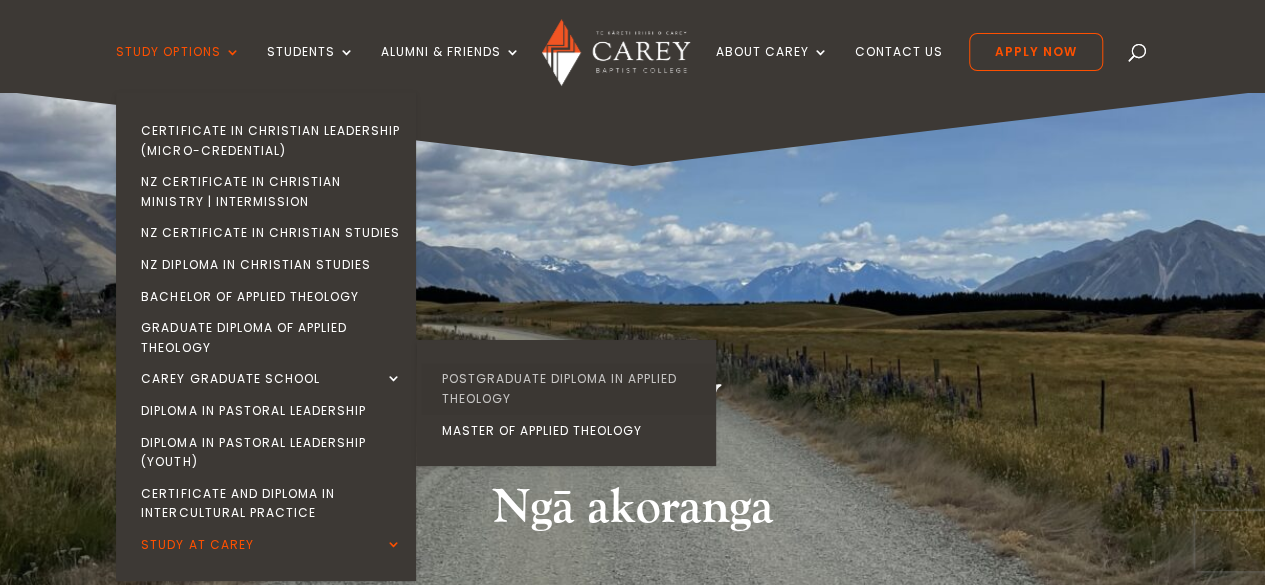 click on "Postgraduate Diploma in Applied Theology" at bounding box center [571, 388] 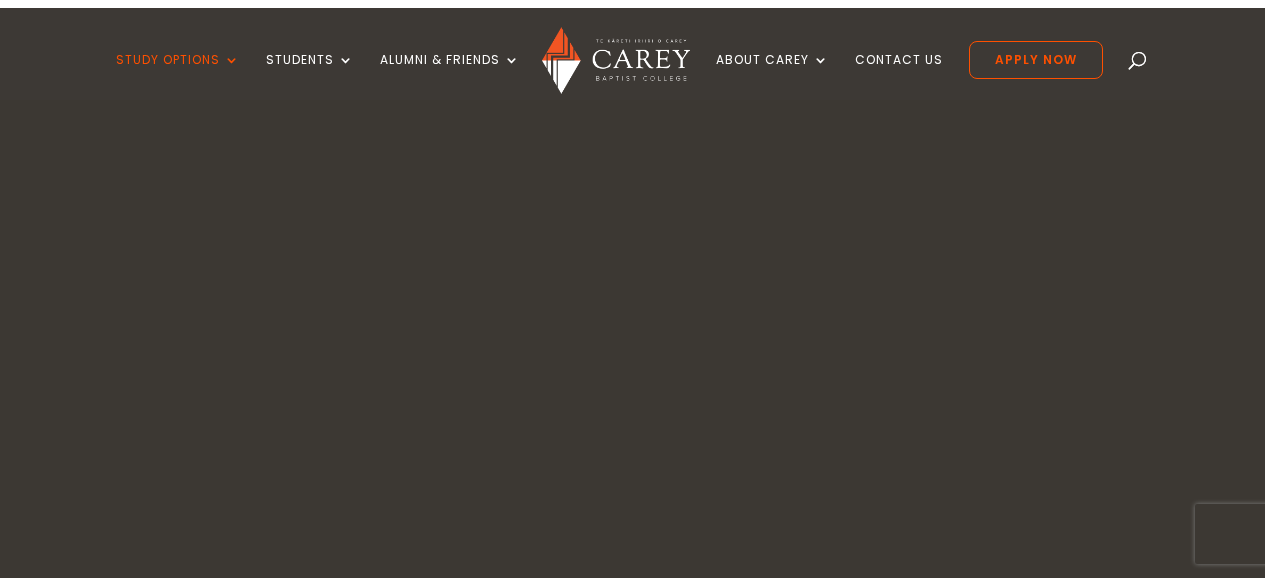 scroll, scrollTop: 0, scrollLeft: 0, axis: both 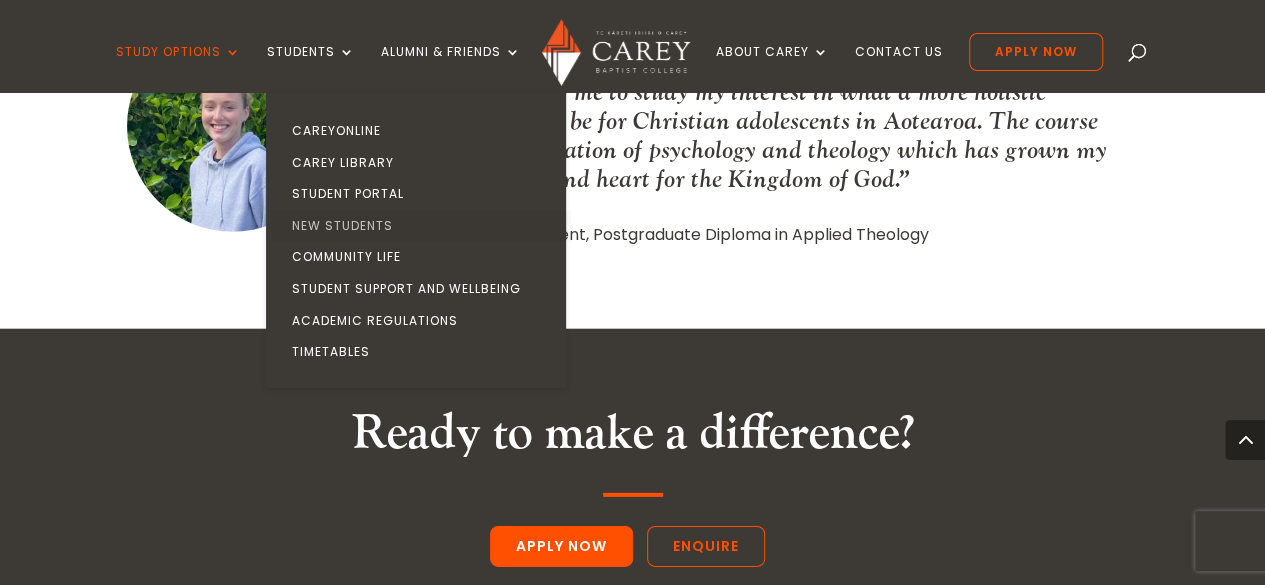 click on "New Students" 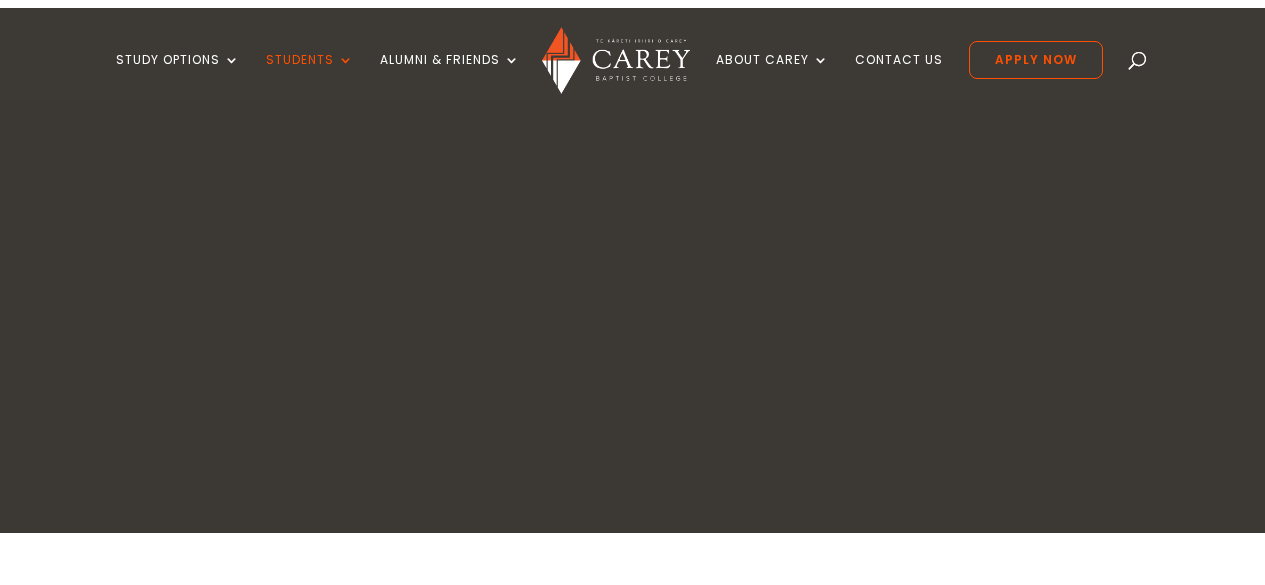 scroll, scrollTop: 0, scrollLeft: 0, axis: both 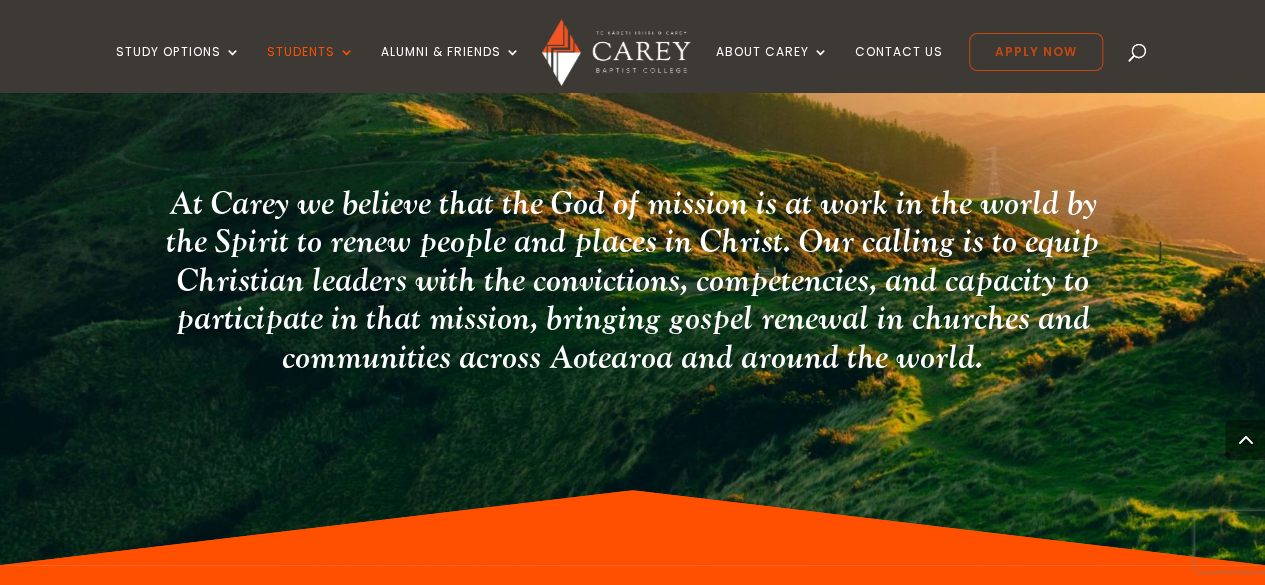 click on "Apply Now" at bounding box center (1036, 52) 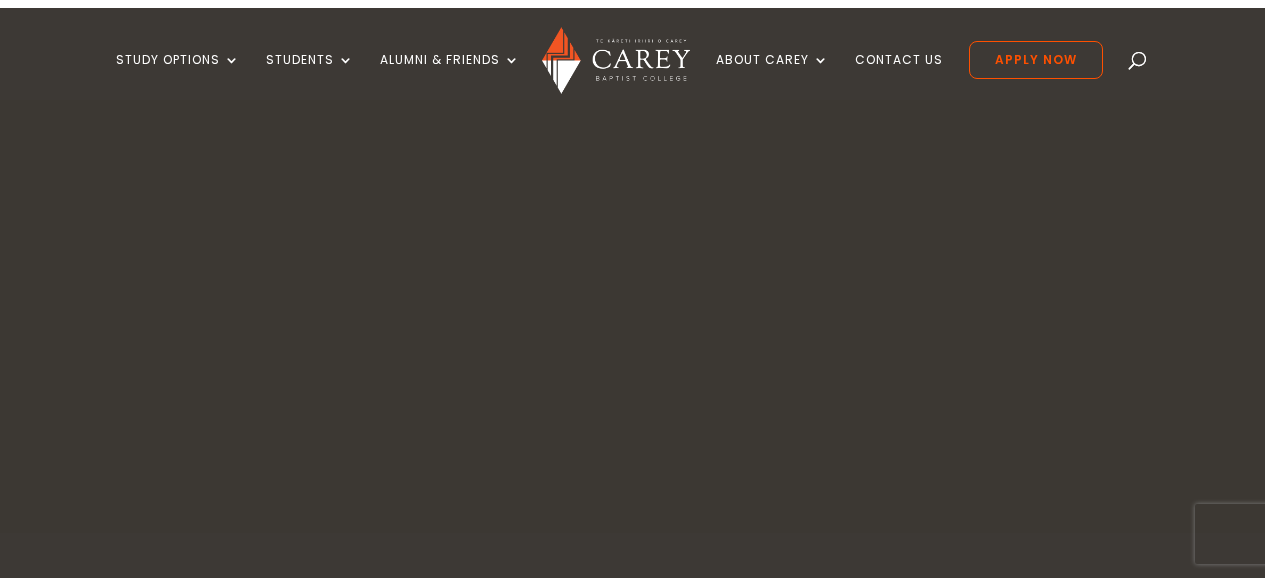 scroll, scrollTop: 0, scrollLeft: 0, axis: both 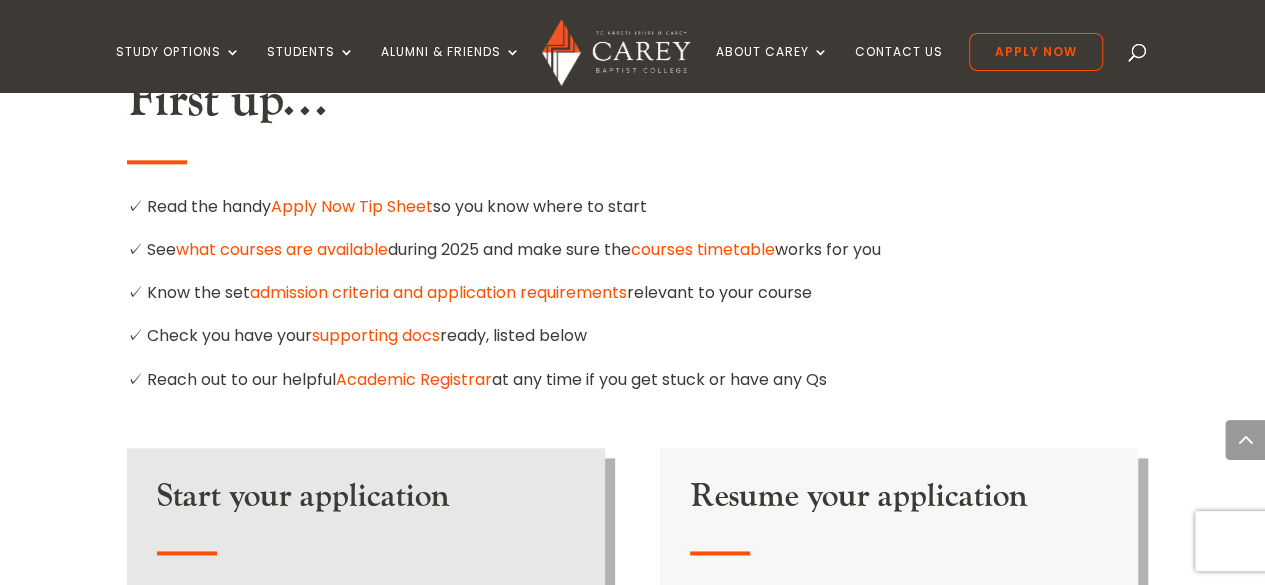 click on "Apply Now Tip Sheet" at bounding box center [352, 206] 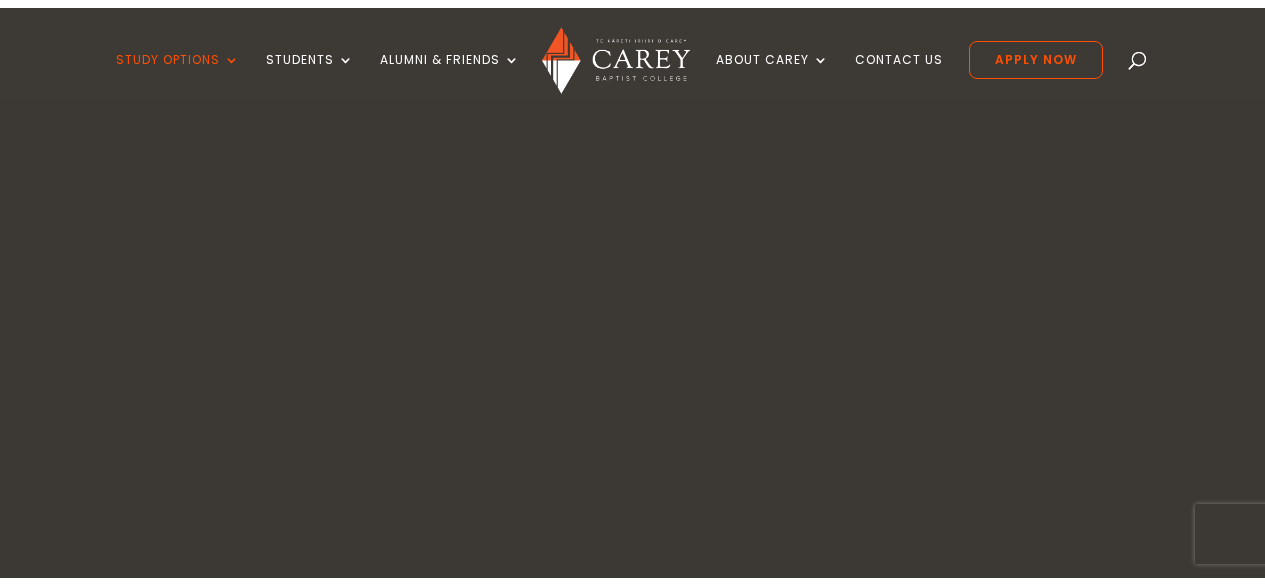 scroll, scrollTop: 0, scrollLeft: 0, axis: both 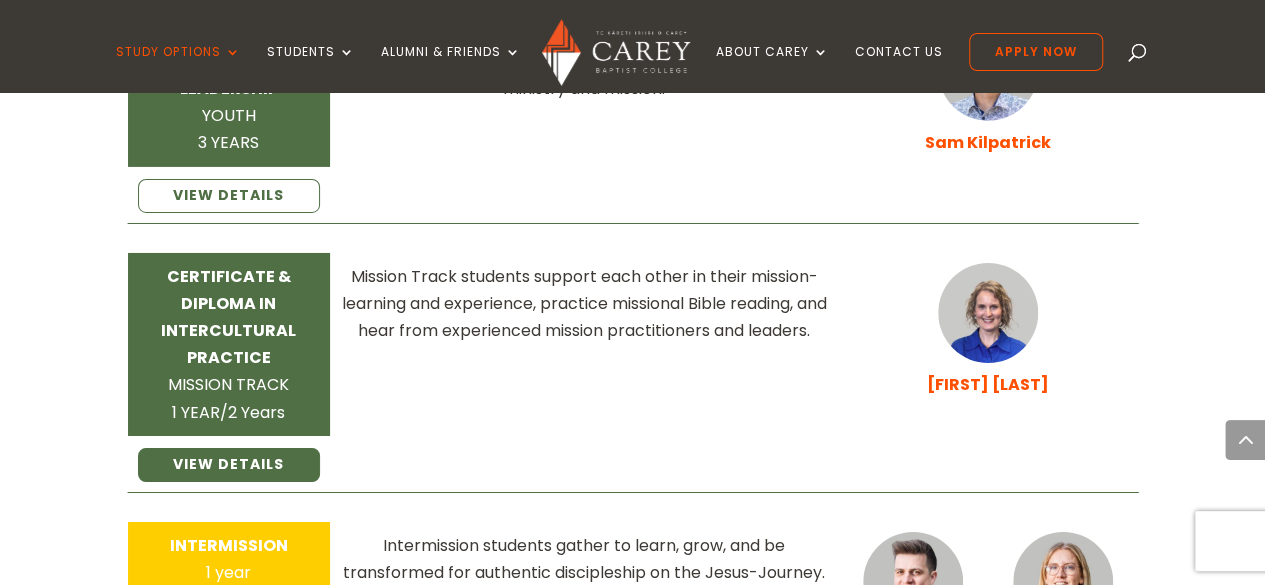 click on "VIEW DETAILS" at bounding box center [229, 465] 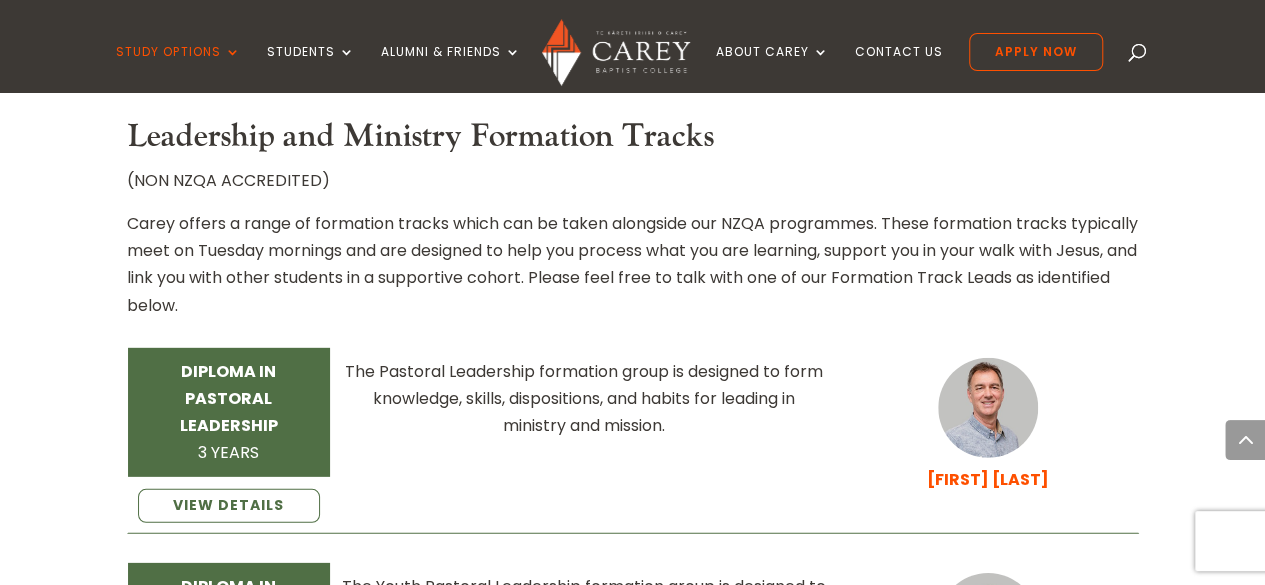 scroll, scrollTop: 2675, scrollLeft: 0, axis: vertical 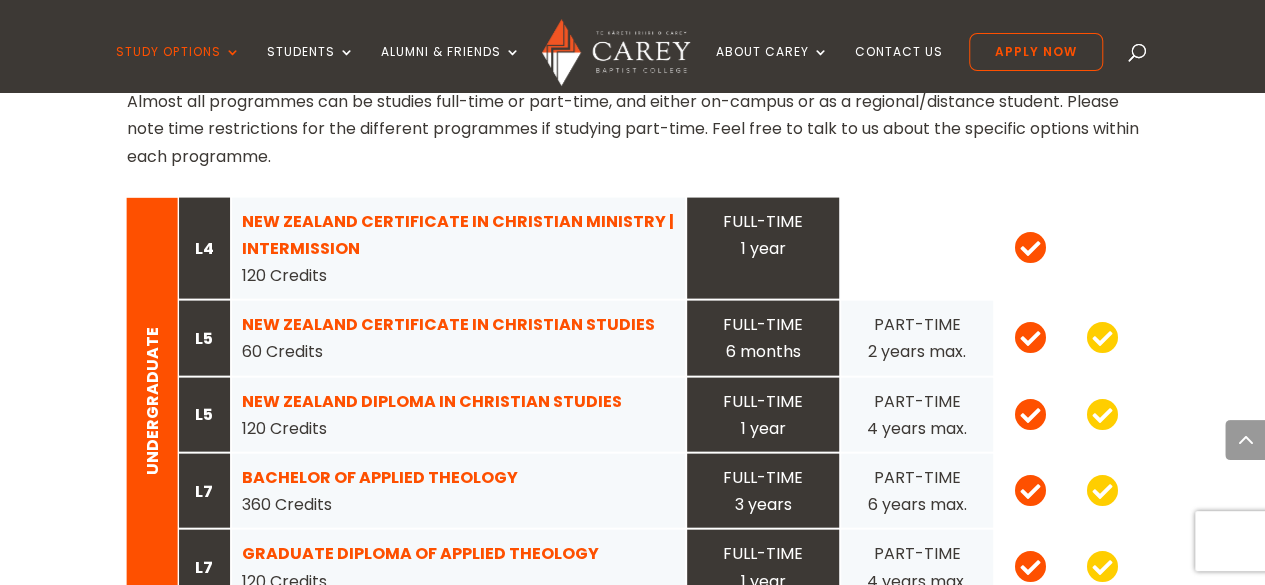 click on "NEW ZEALAND CERTIFICATE IN CHRISTIAN STUDIES" at bounding box center [448, 324] 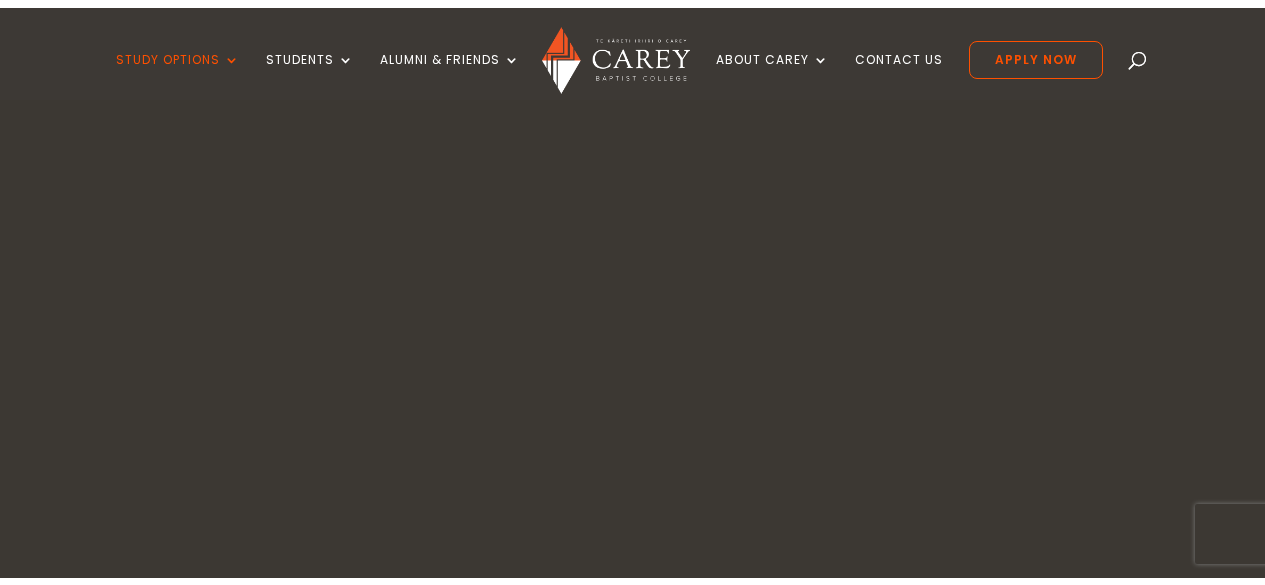 scroll, scrollTop: 0, scrollLeft: 0, axis: both 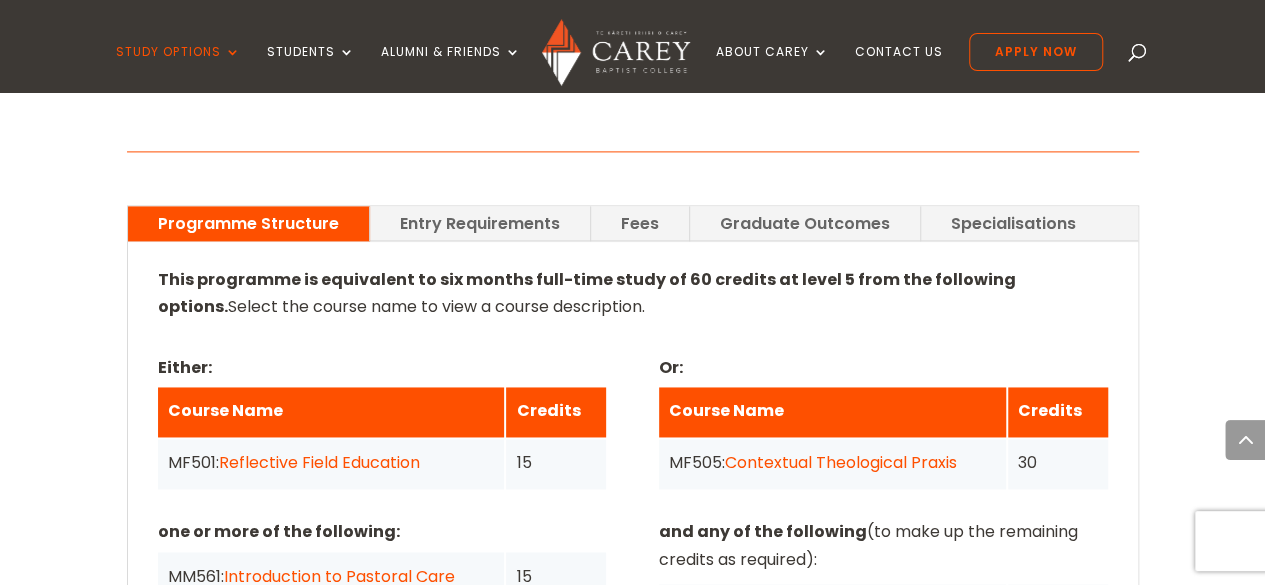 click on "Entry Requirements" at bounding box center [480, 223] 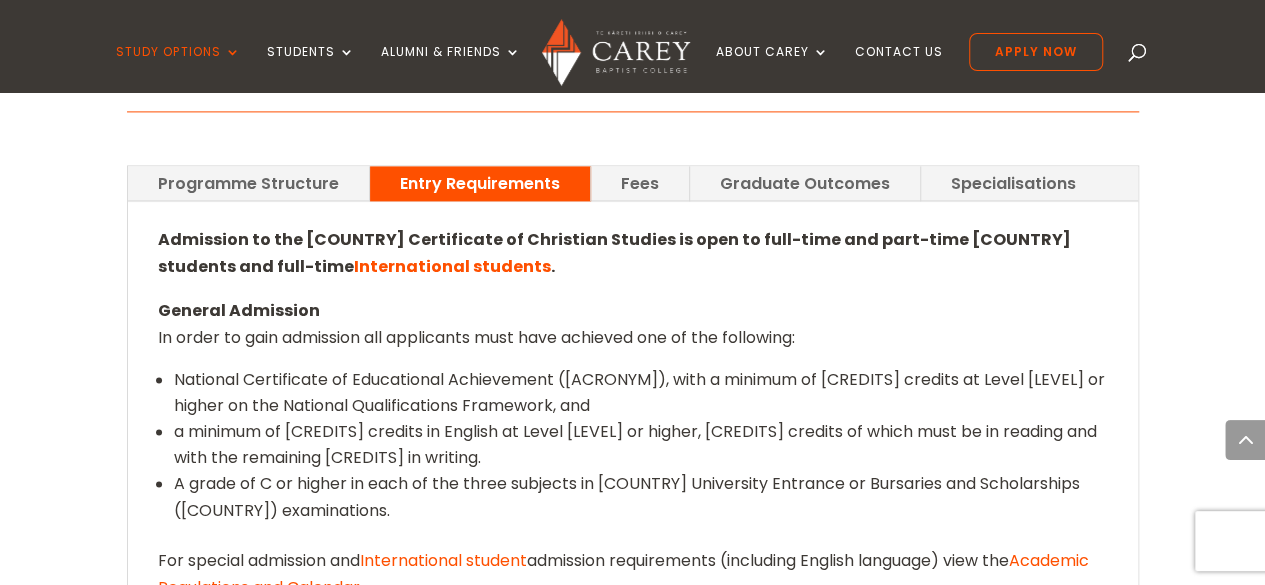 scroll, scrollTop: 1479, scrollLeft: 0, axis: vertical 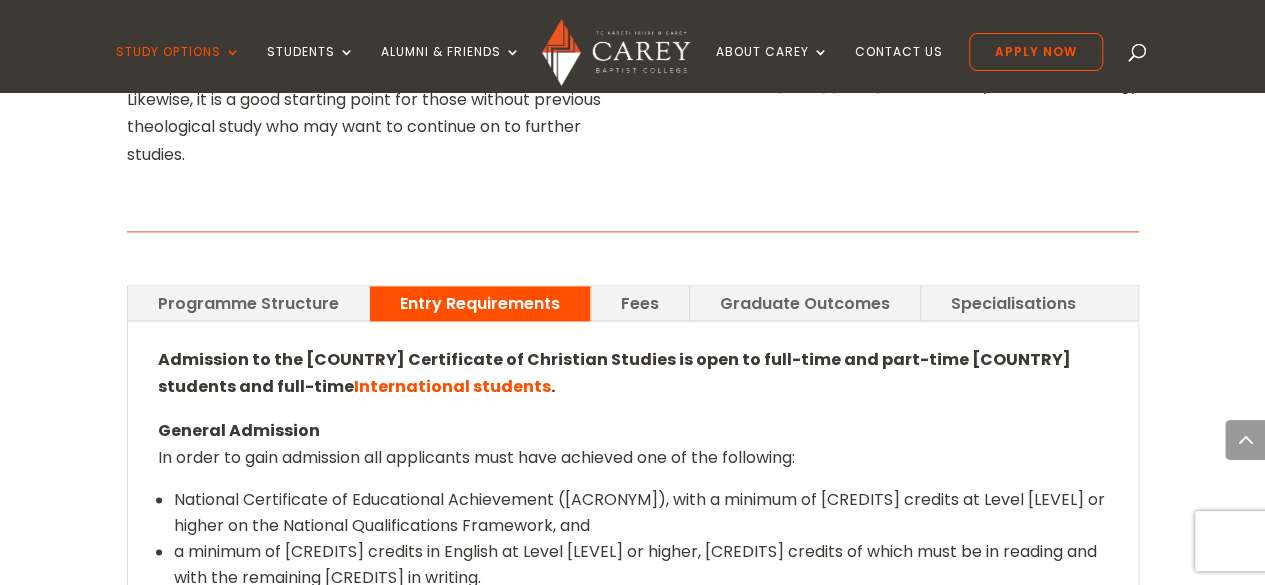 click on "Fees" at bounding box center (640, 303) 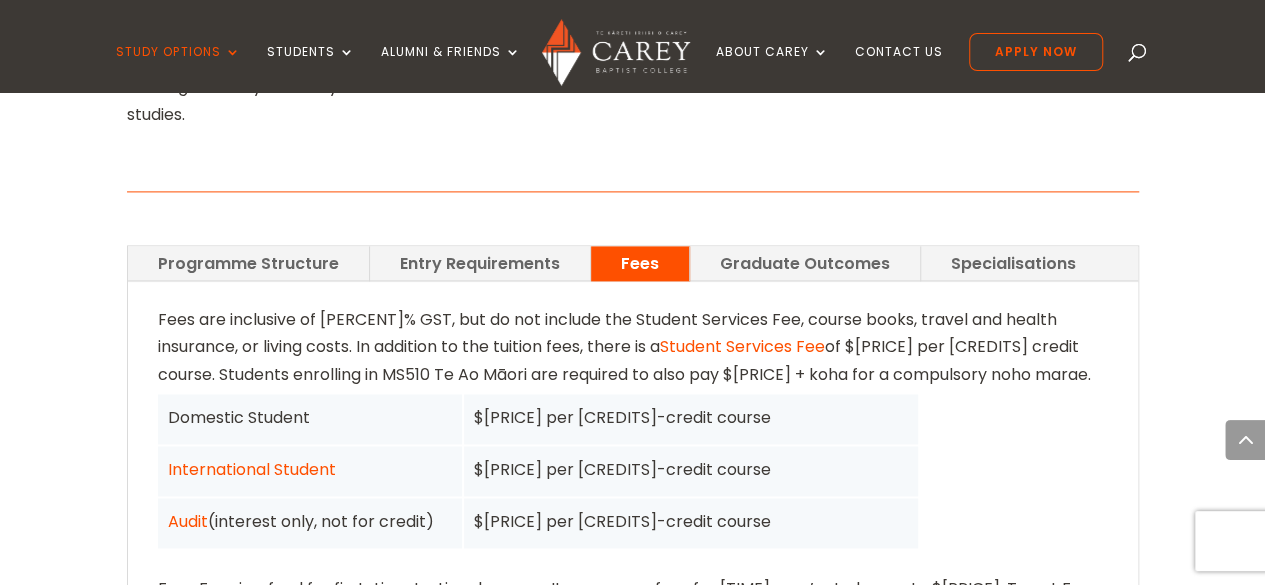 scroll, scrollTop: 1426, scrollLeft: 0, axis: vertical 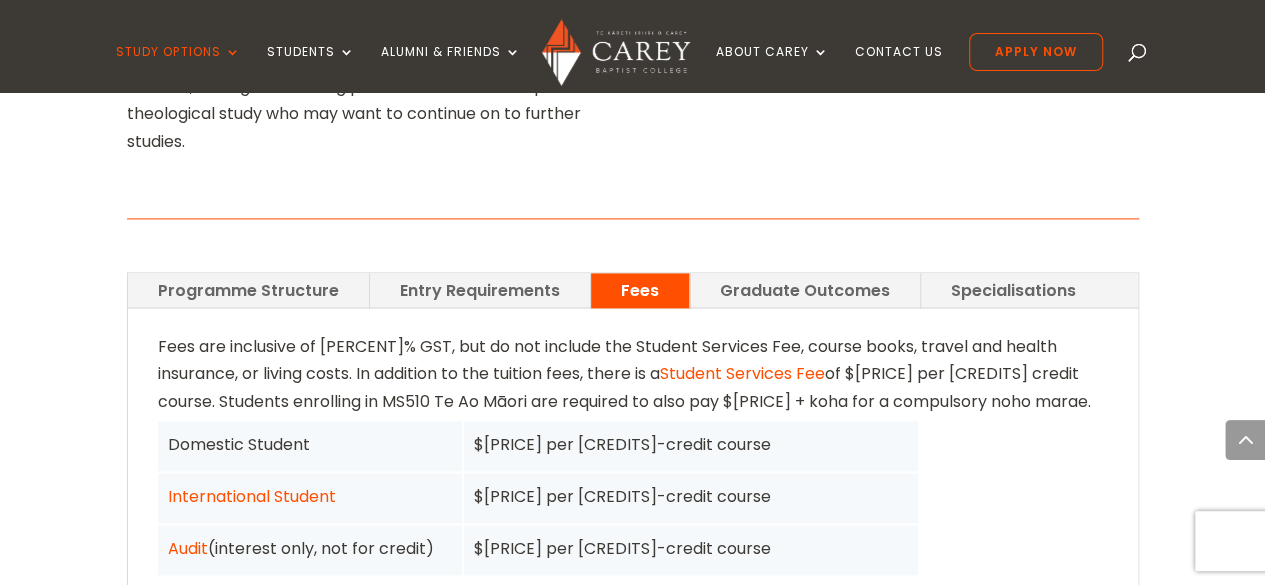 click on "Graduate Outcomes" at bounding box center (805, 290) 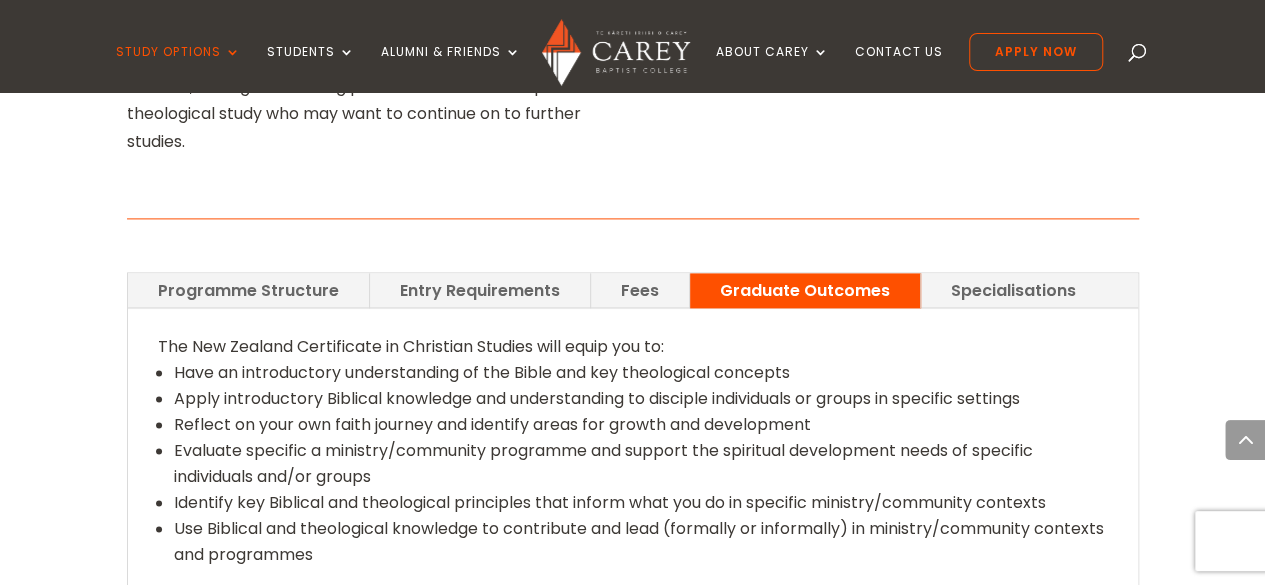 click on "Specialisations" at bounding box center (1013, 290) 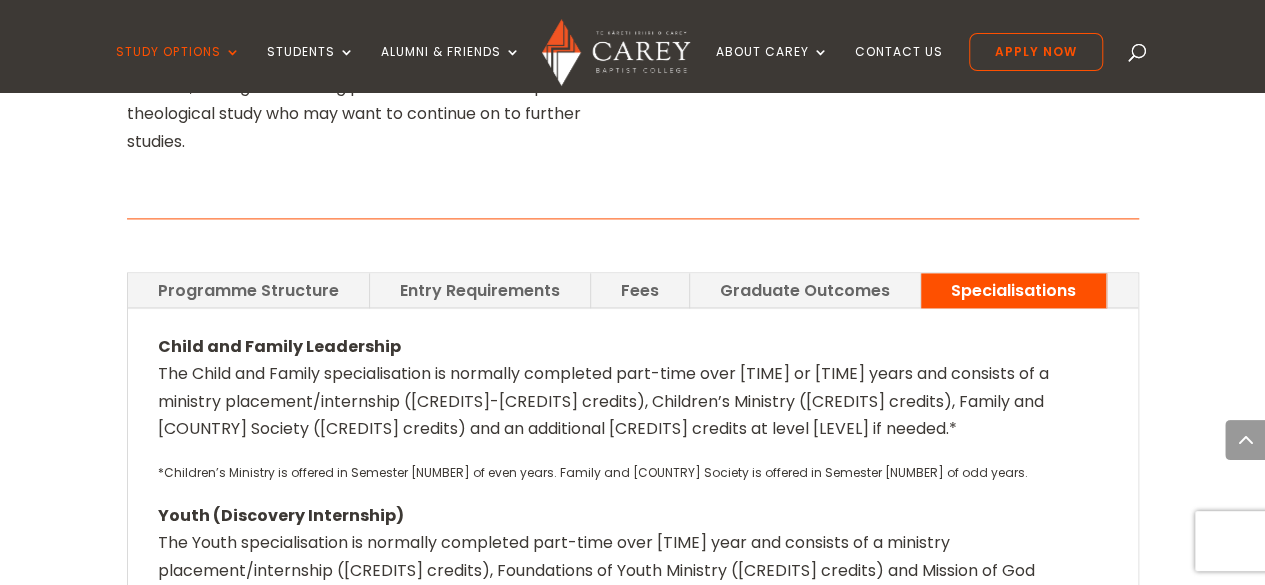 click on "Fees" at bounding box center [640, 290] 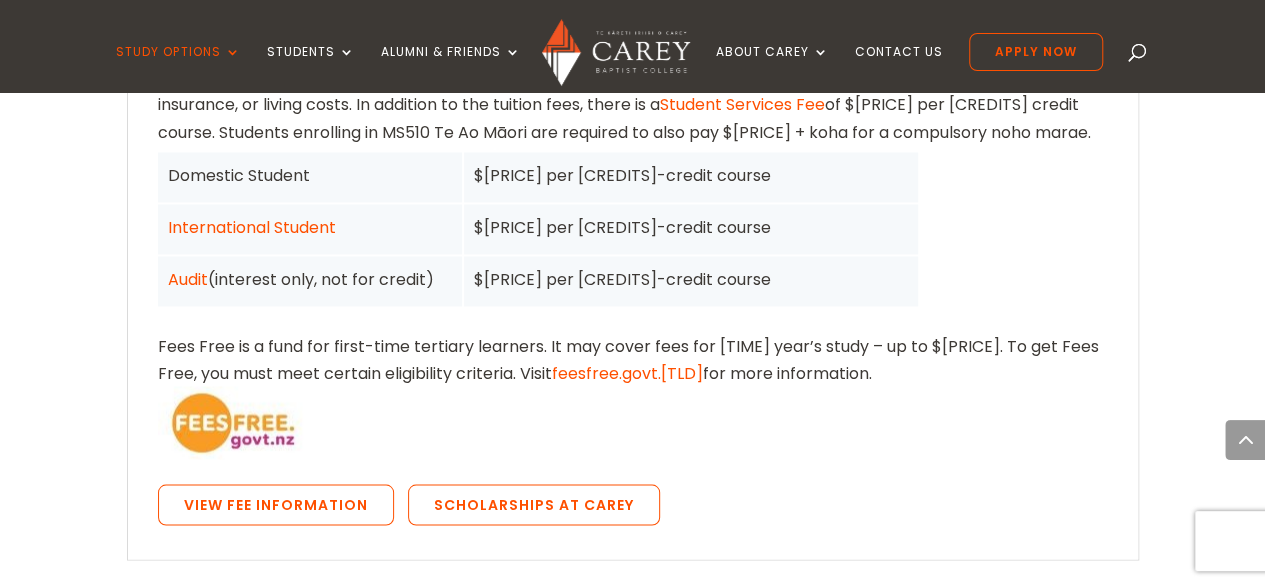 scroll, scrollTop: 1559, scrollLeft: 0, axis: vertical 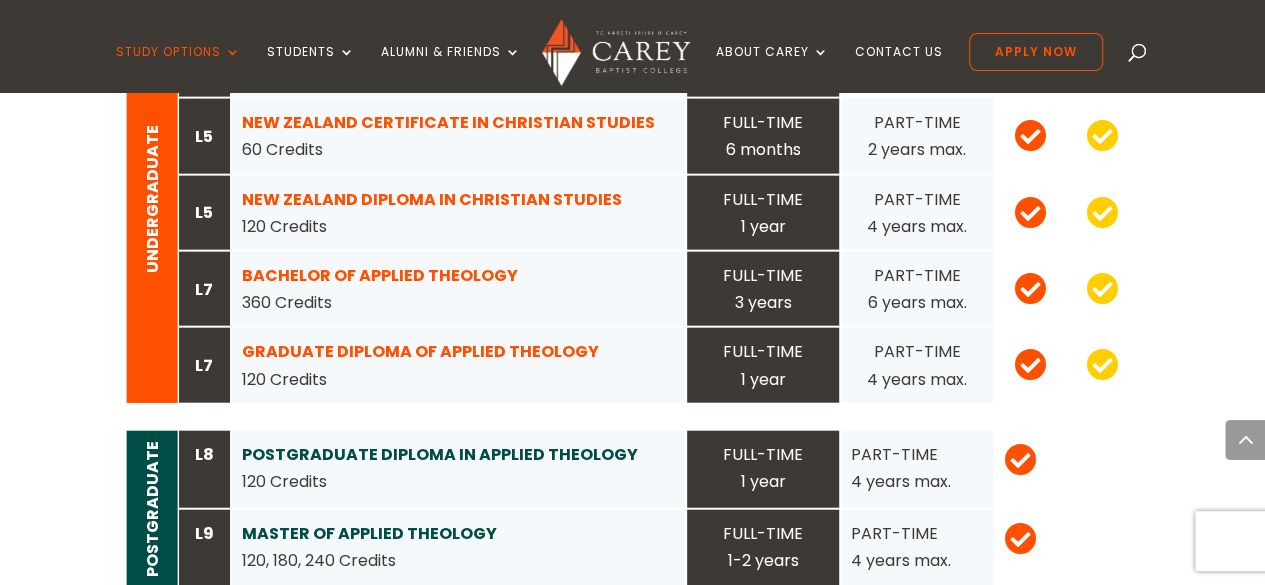 click on "GRADUATE DIPLOMA OF APPLIED THEOLOGY" 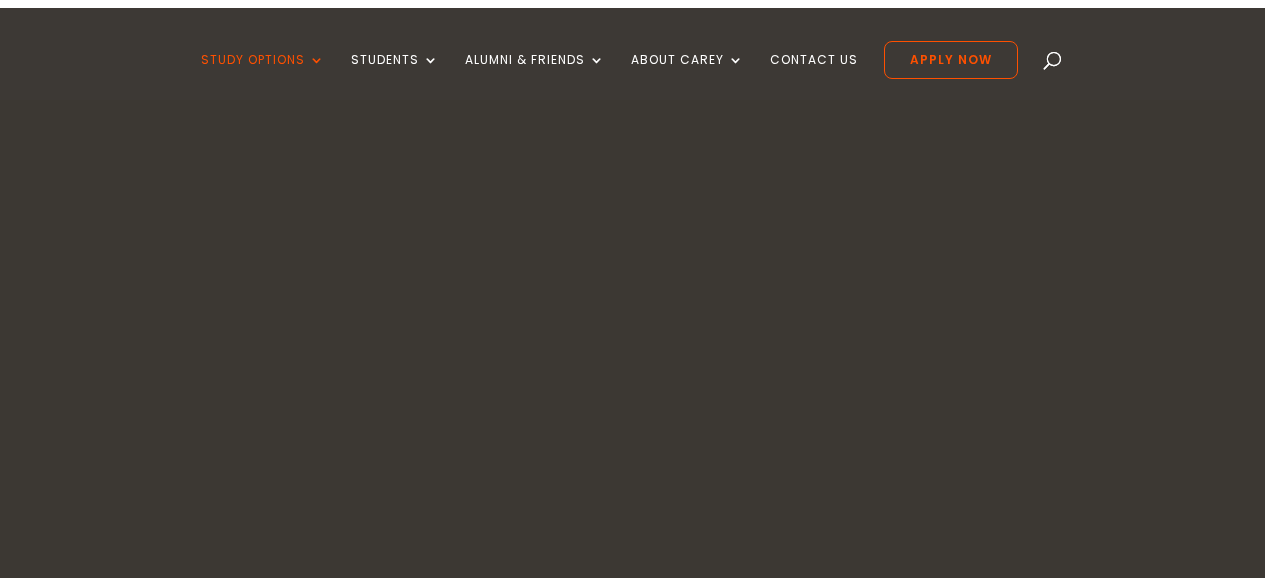 scroll, scrollTop: 0, scrollLeft: 0, axis: both 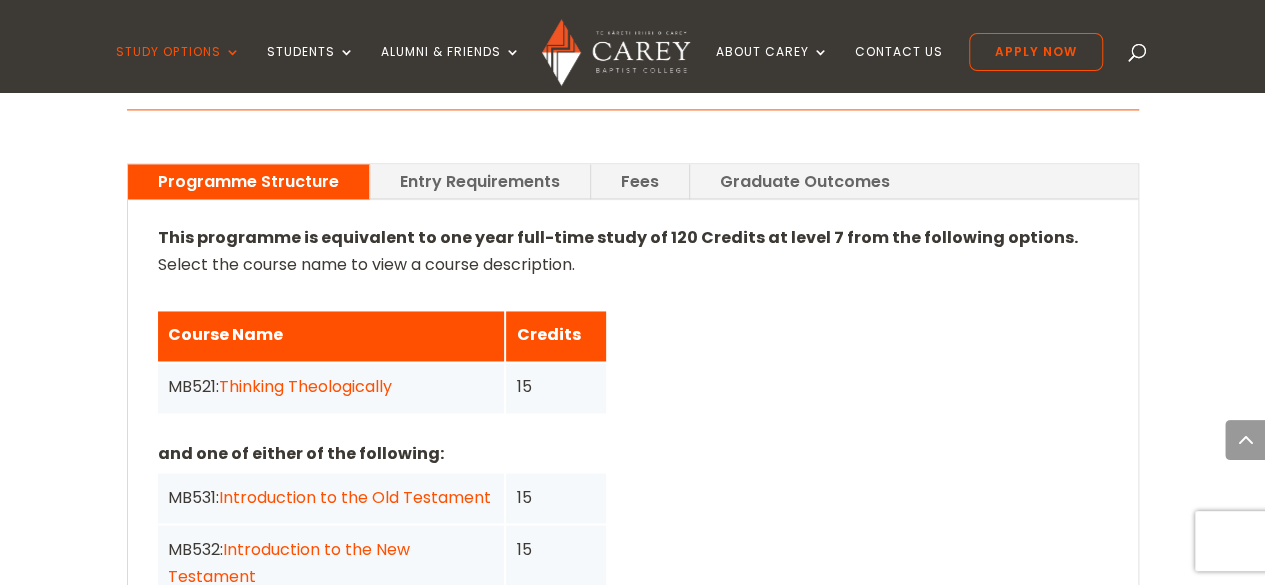 click on "Fees" at bounding box center (640, 181) 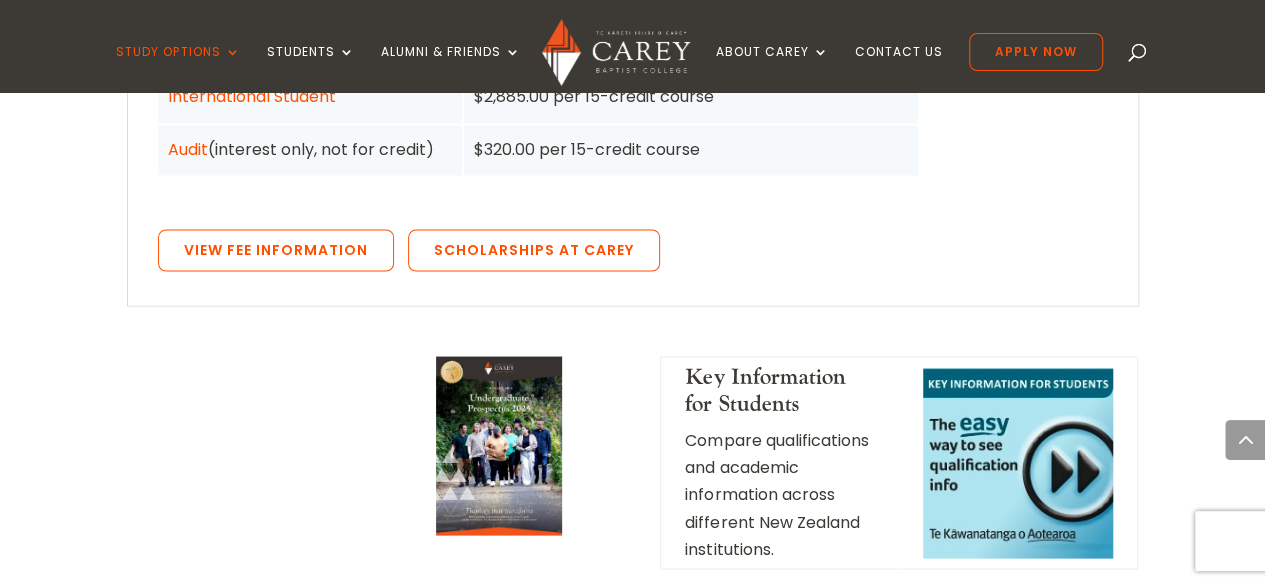 scroll, scrollTop: 1772, scrollLeft: 0, axis: vertical 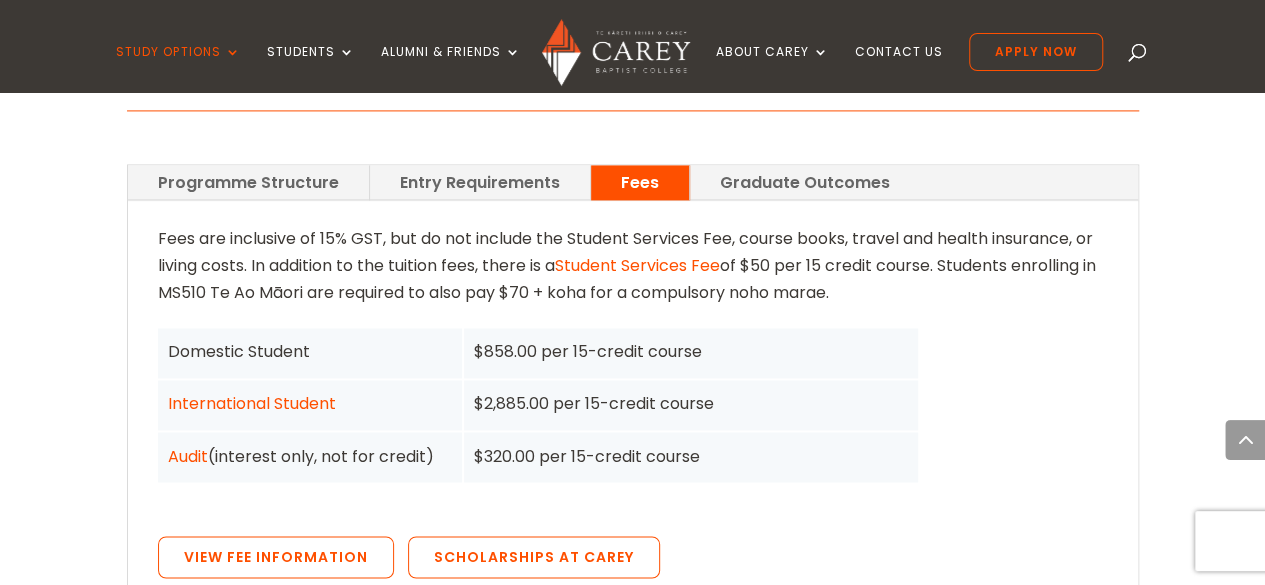 click on "Entry Requirements" at bounding box center (480, 182) 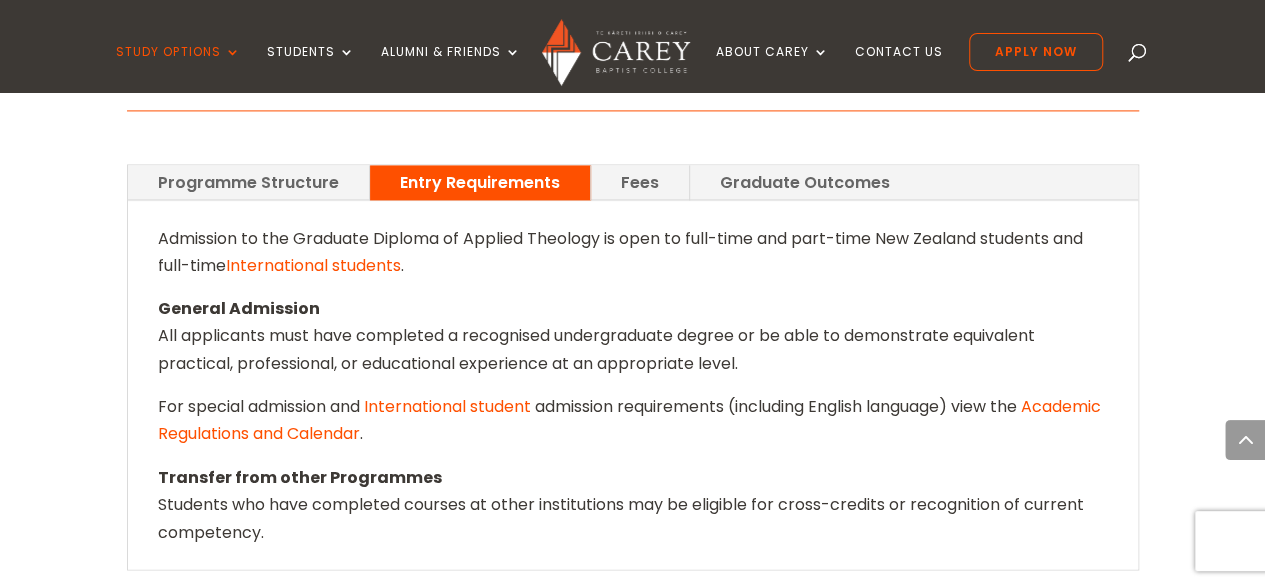 click on "International student" at bounding box center [447, 406] 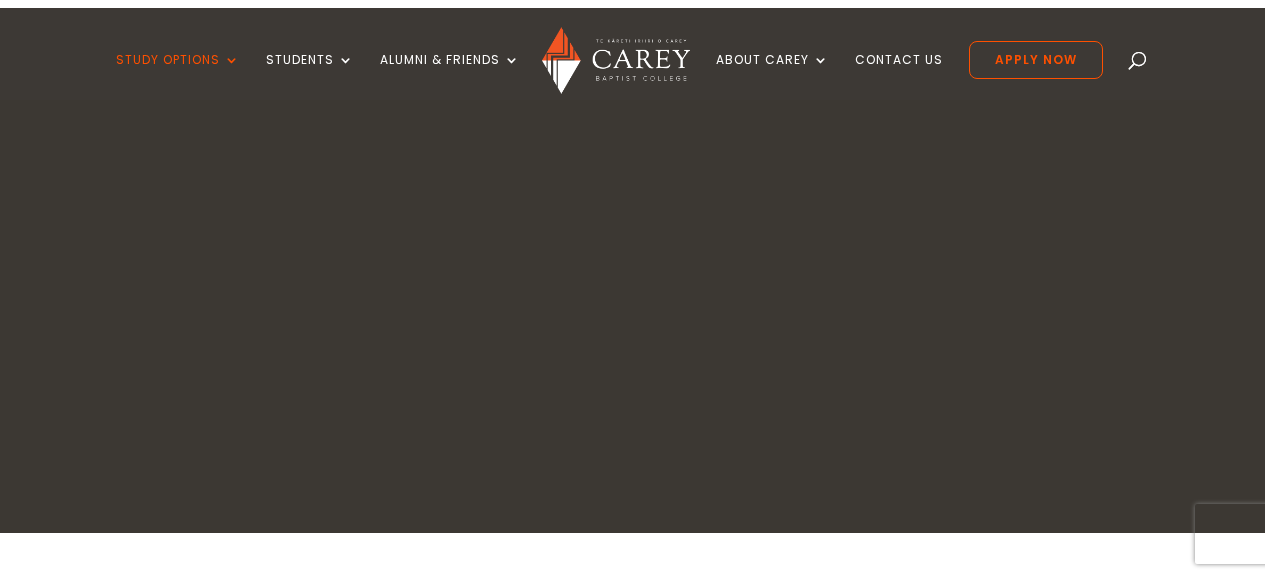 scroll, scrollTop: 0, scrollLeft: 0, axis: both 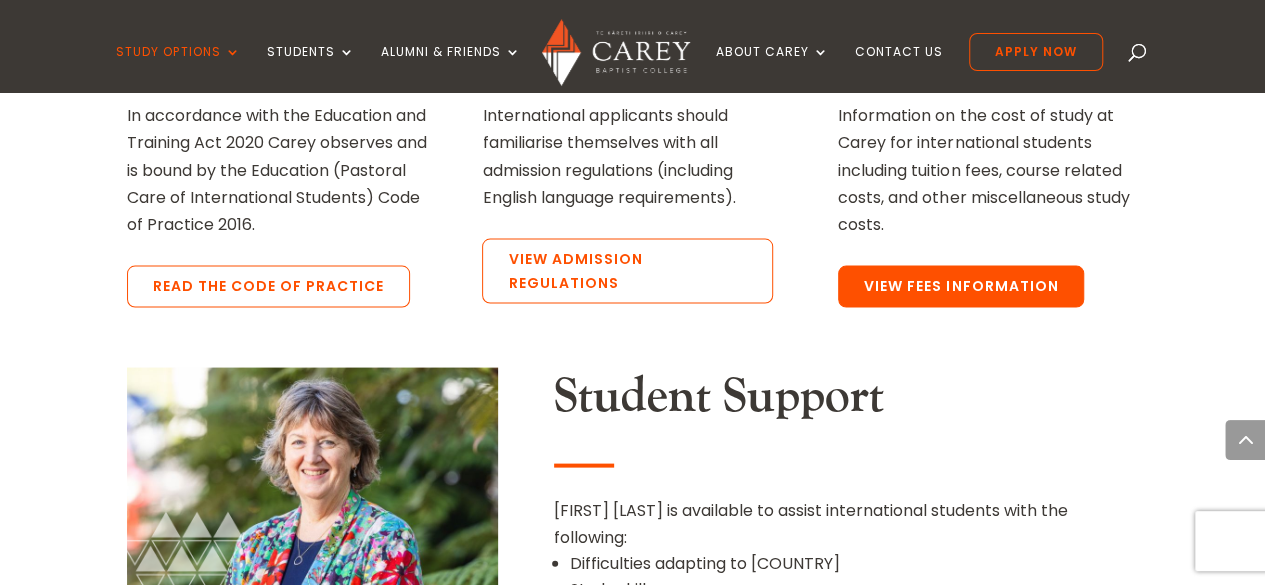 click on "View Fees Information" at bounding box center (961, 286) 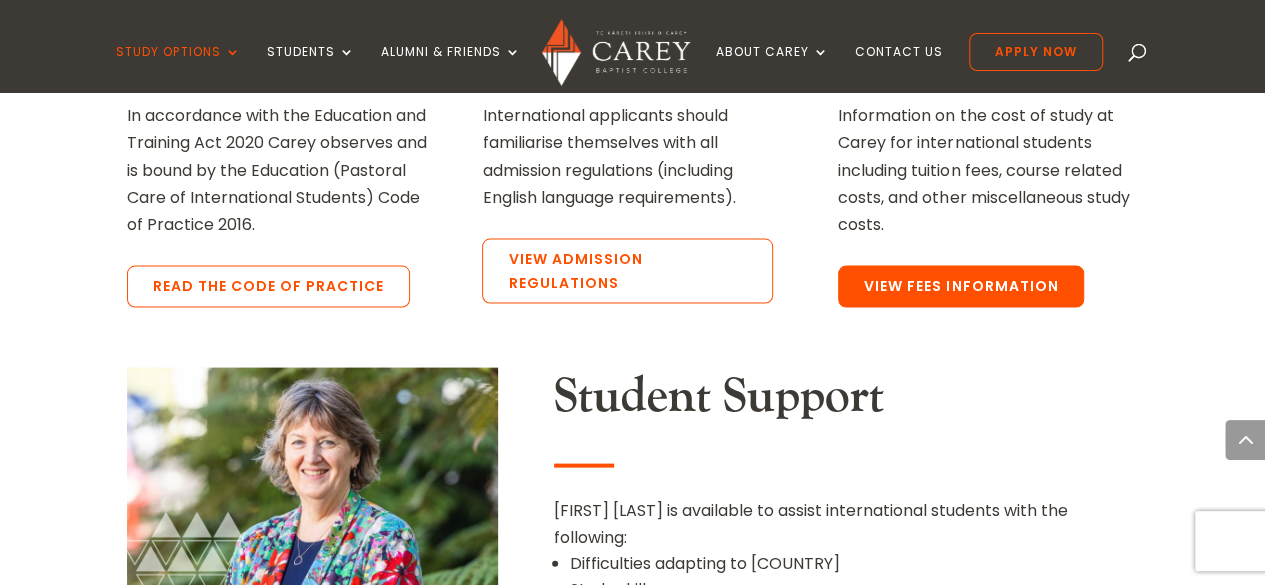scroll, scrollTop: 1849, scrollLeft: 0, axis: vertical 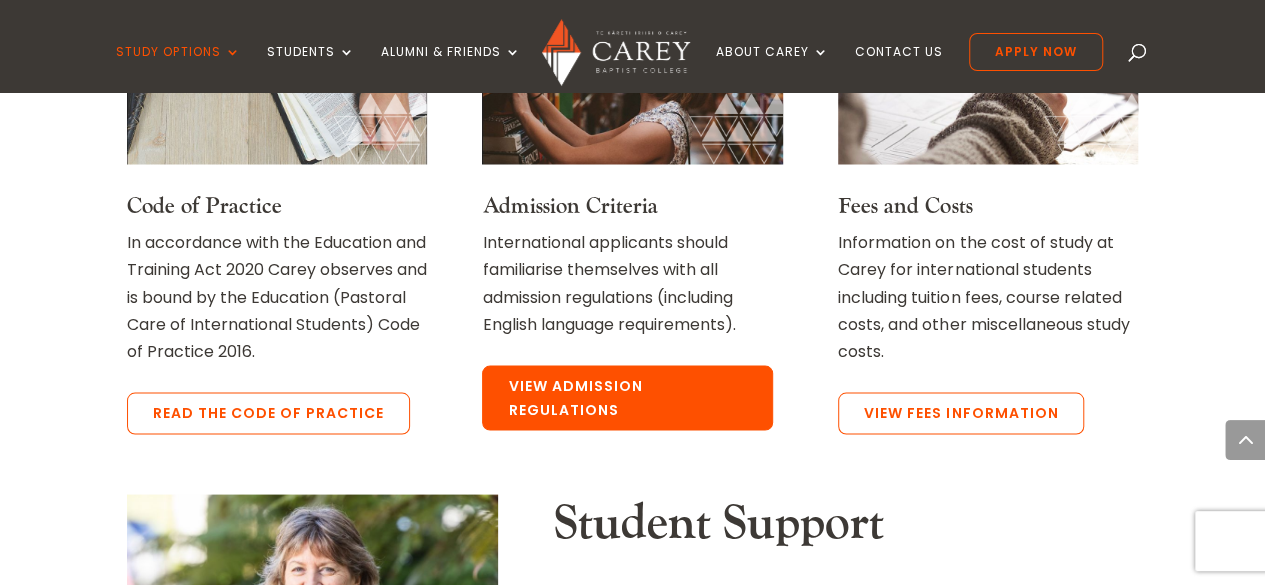click on "View Admission Regulations" at bounding box center [627, 398] 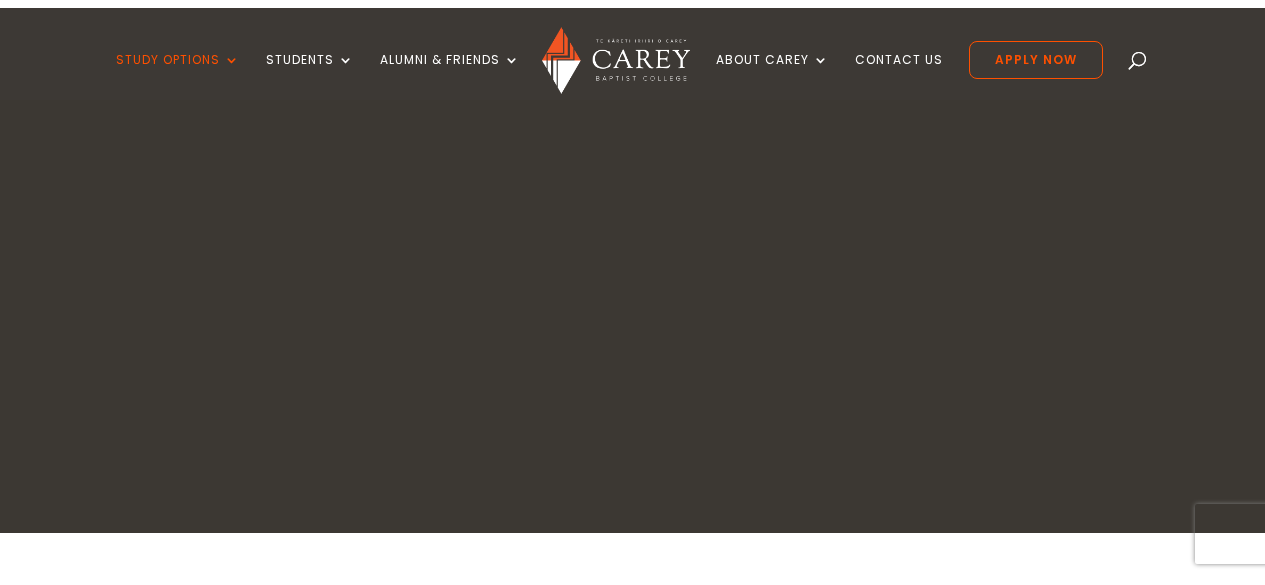 scroll, scrollTop: 0, scrollLeft: 0, axis: both 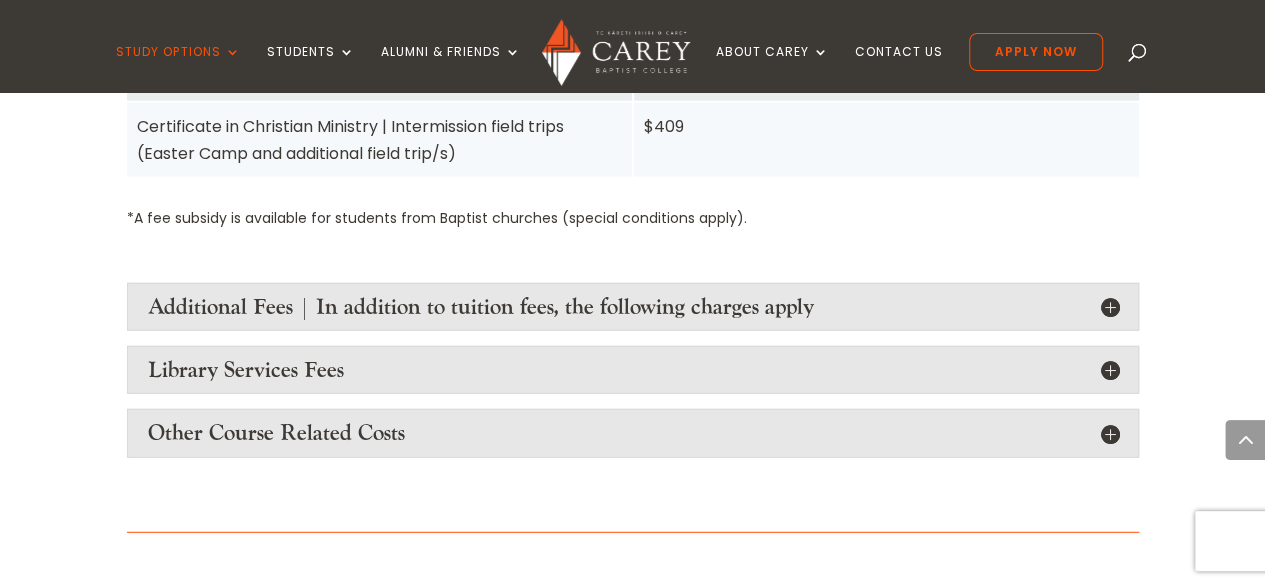 click on "Additional Fees | In addition to tuition fees, the following charges apply" at bounding box center [633, 307] 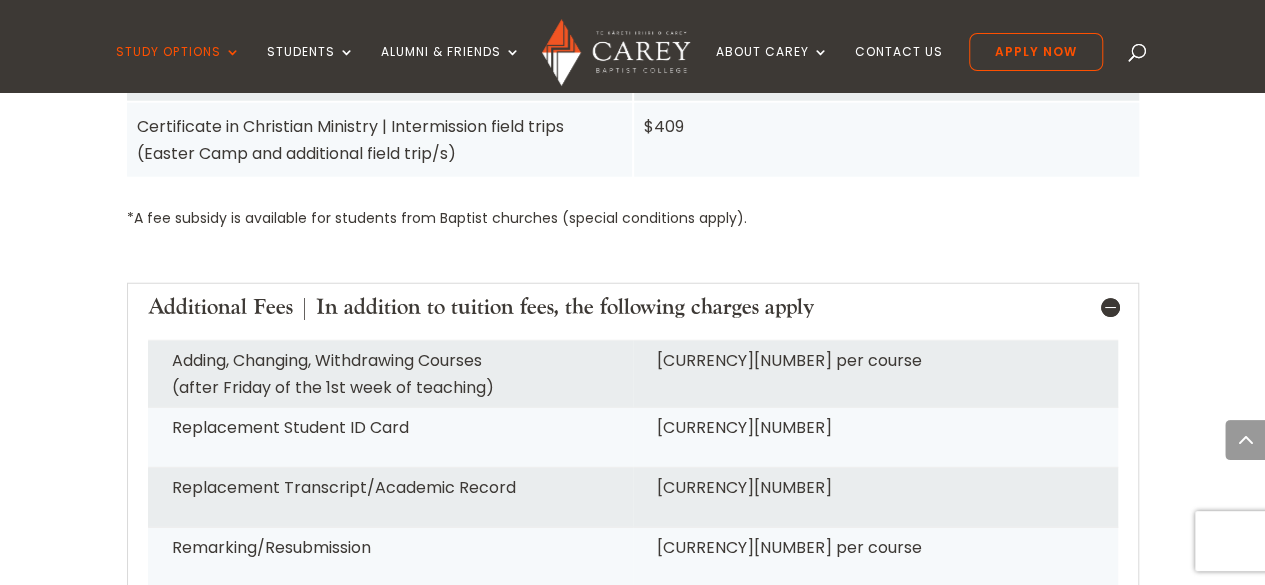 click on "Additional Fees | In addition to tuition fees, the following charges apply" at bounding box center [633, 307] 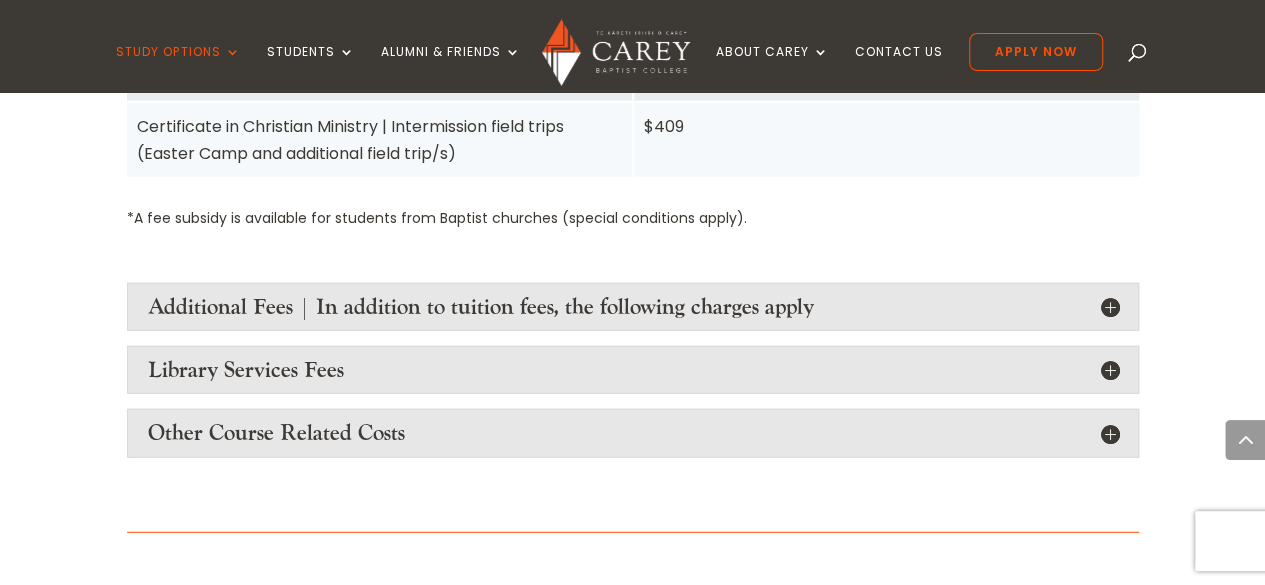 click on "Additional Fees | In addition to tuition fees, the following charges apply" at bounding box center [633, 307] 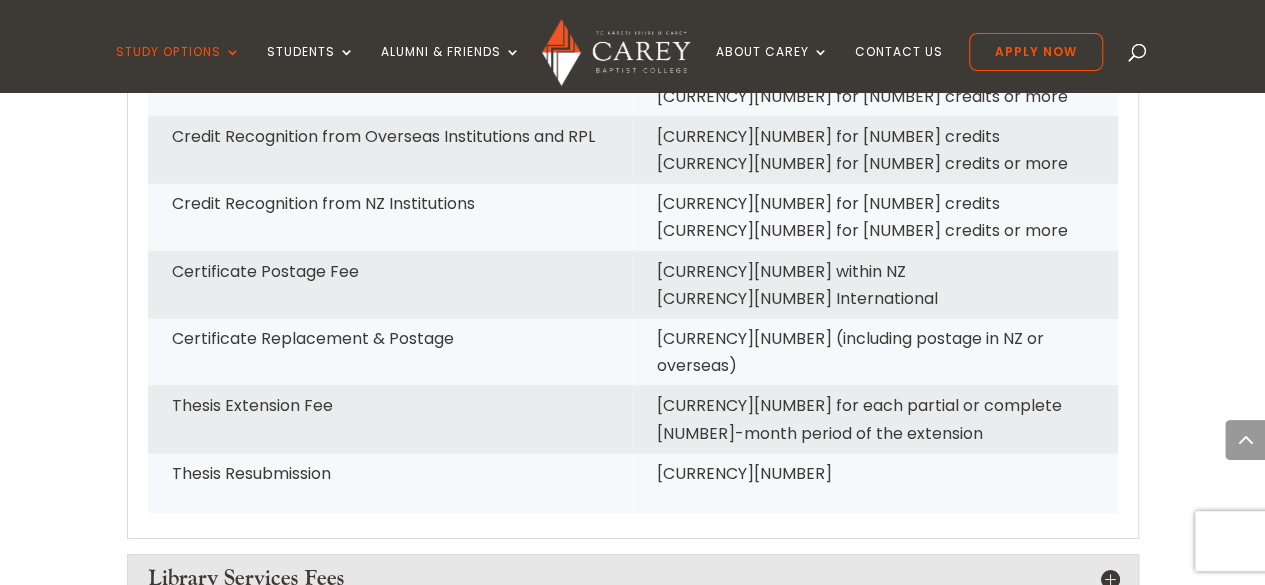 scroll, scrollTop: 3102, scrollLeft: 0, axis: vertical 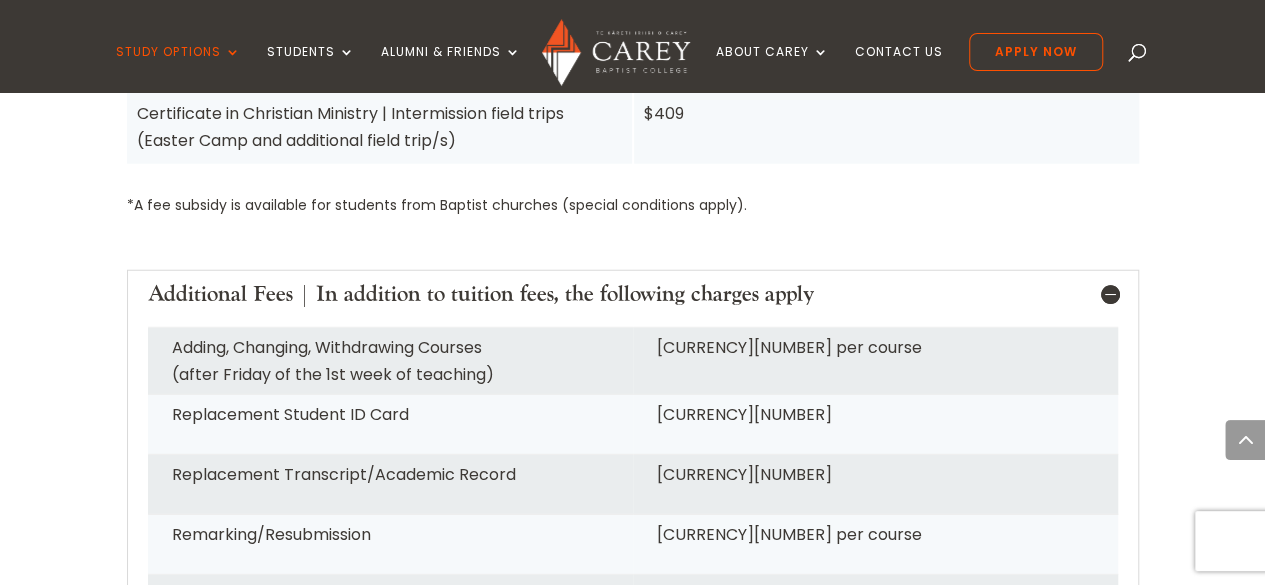 click on "Additional Fees | In addition to tuition fees, the following charges apply" at bounding box center (633, 294) 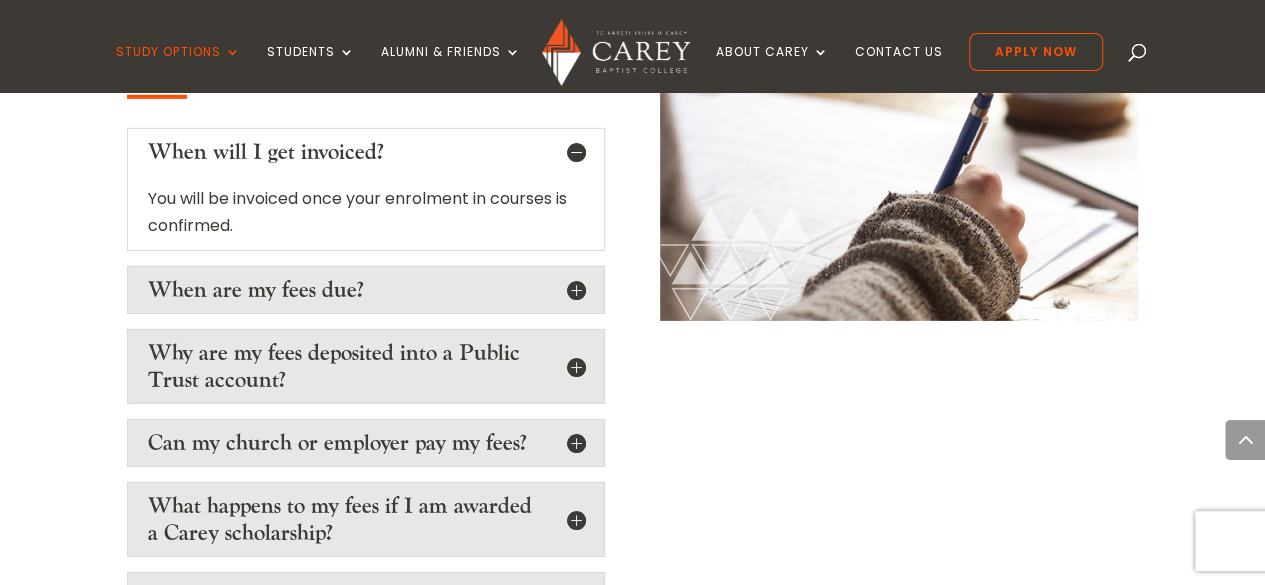 scroll, scrollTop: 3182, scrollLeft: 0, axis: vertical 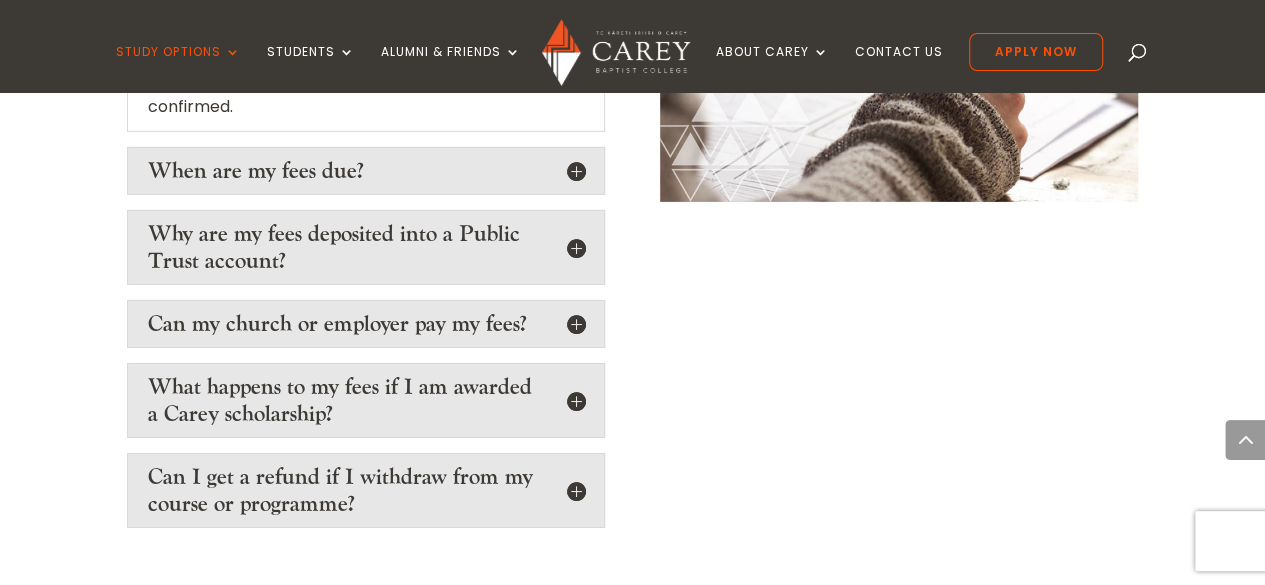 click on "When are my fees due?" at bounding box center [366, 171] 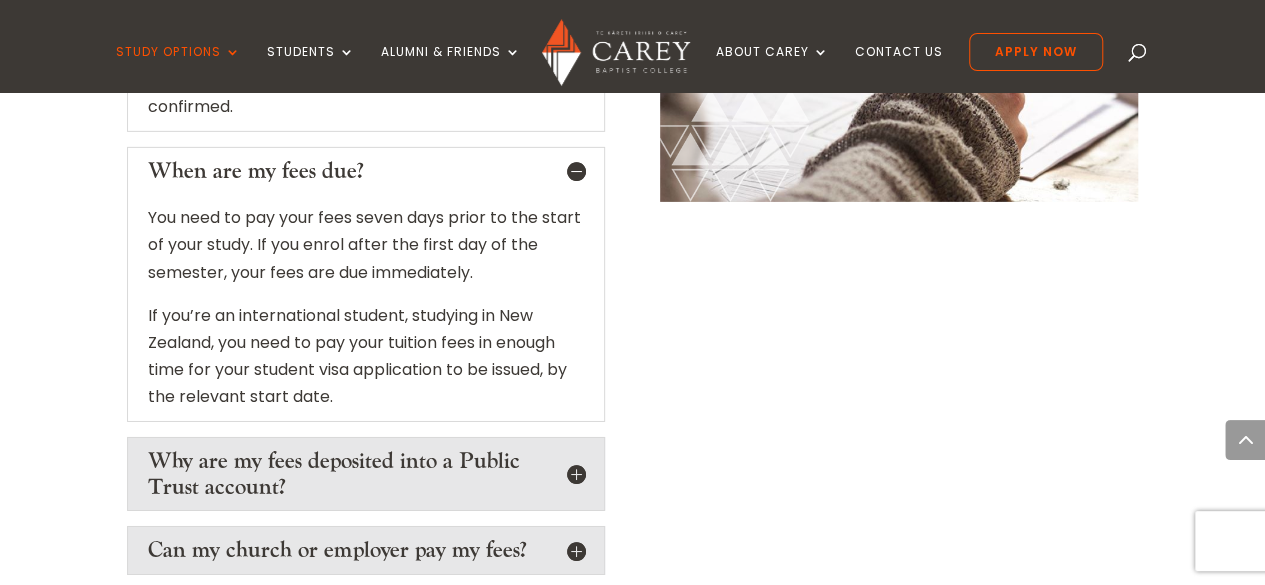click on "When are my fees due?" at bounding box center (366, 171) 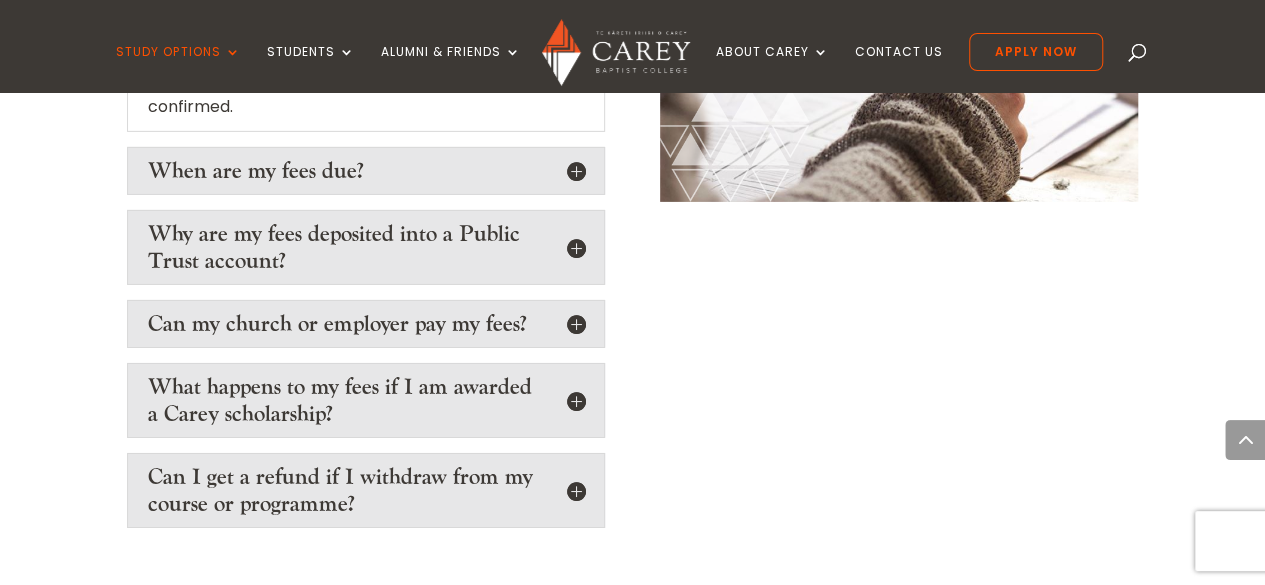 click on "Why are my fees deposited into a Public Trust account?" at bounding box center (366, 247) 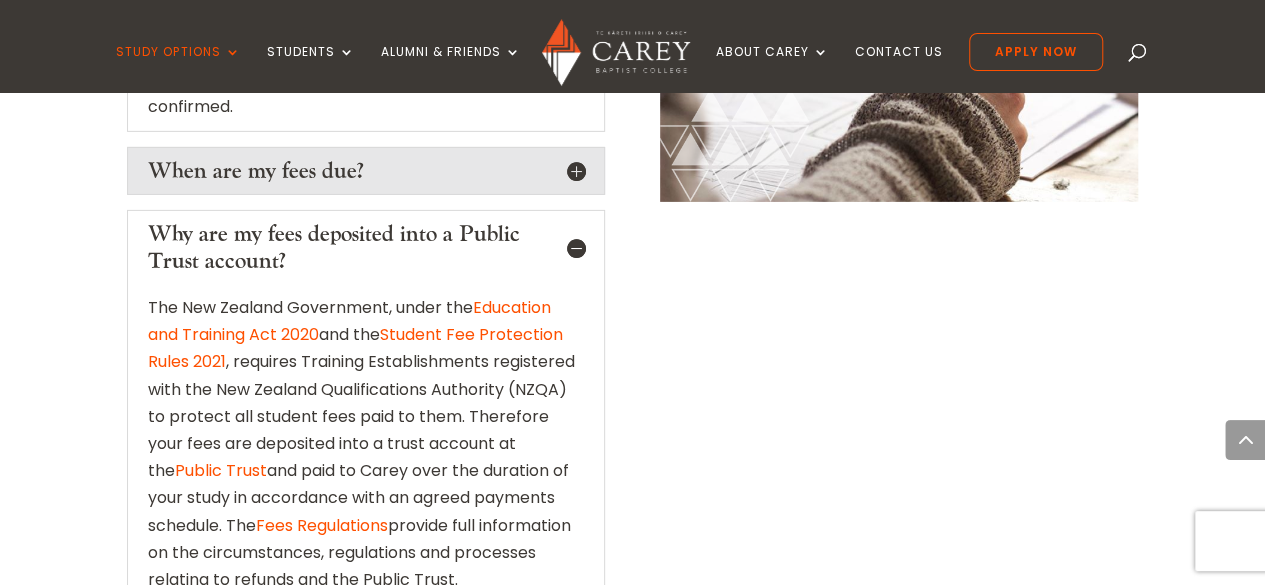 click on "Why are my fees deposited into a Public Trust account?" at bounding box center (366, 247) 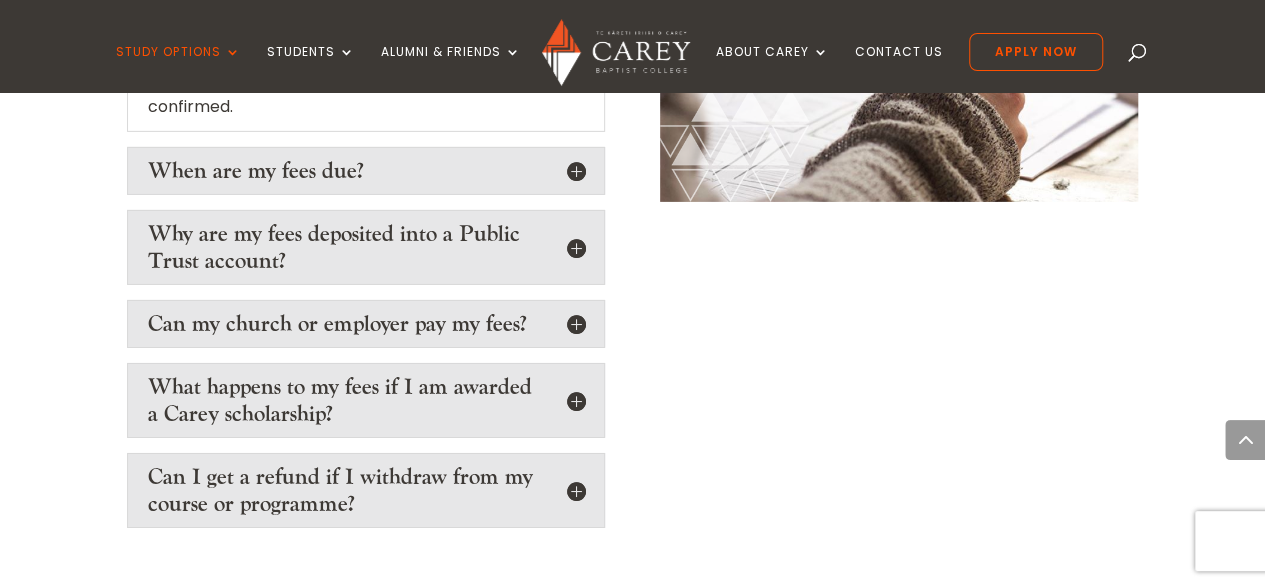 click on "Can my church or employer pay my fees?" at bounding box center (366, 324) 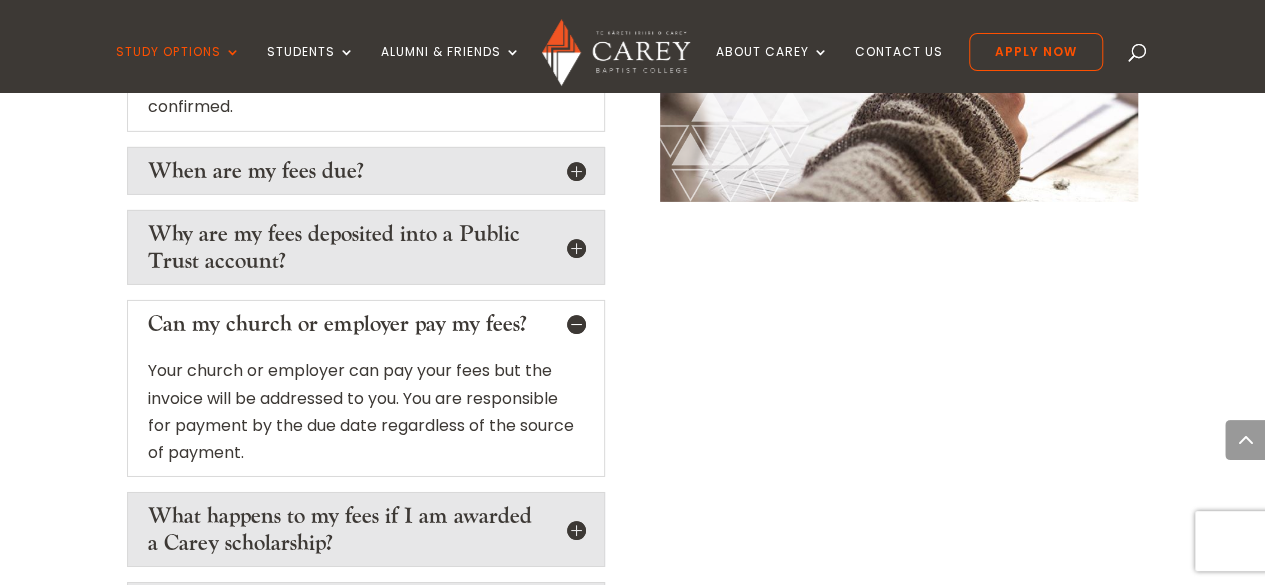 click on "Can my church or employer pay my fees?" at bounding box center [366, 324] 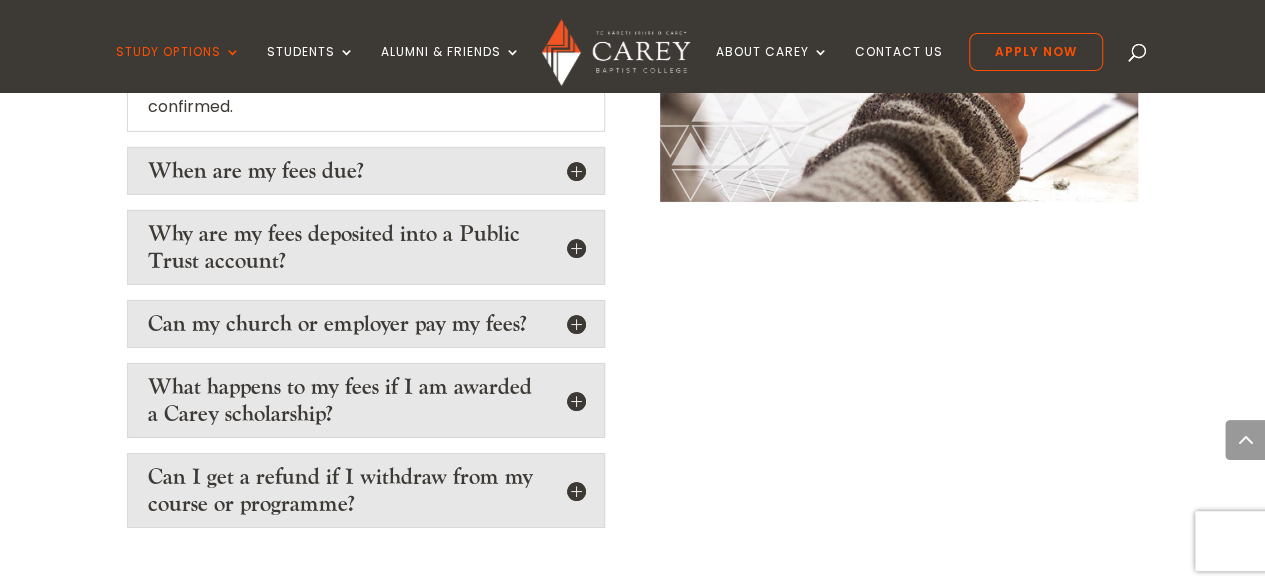 click on "What happens to my fees if I am awarded a Carey scholarship?" at bounding box center (366, 400) 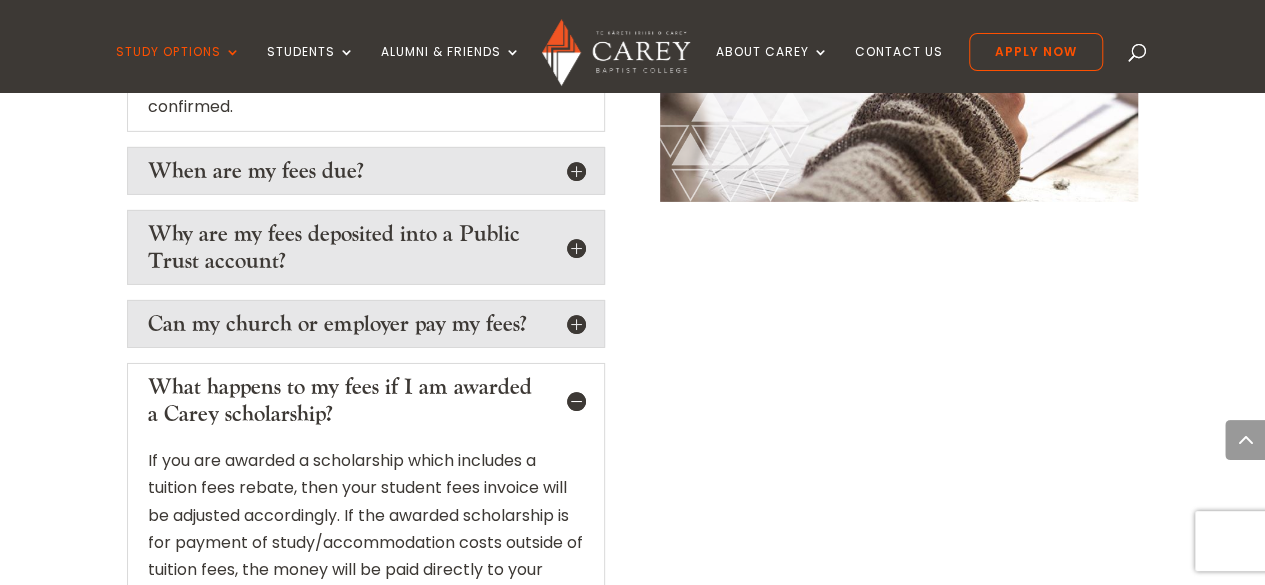 click on "What happens to my fees if I am awarded a Carey scholarship?" at bounding box center (366, 400) 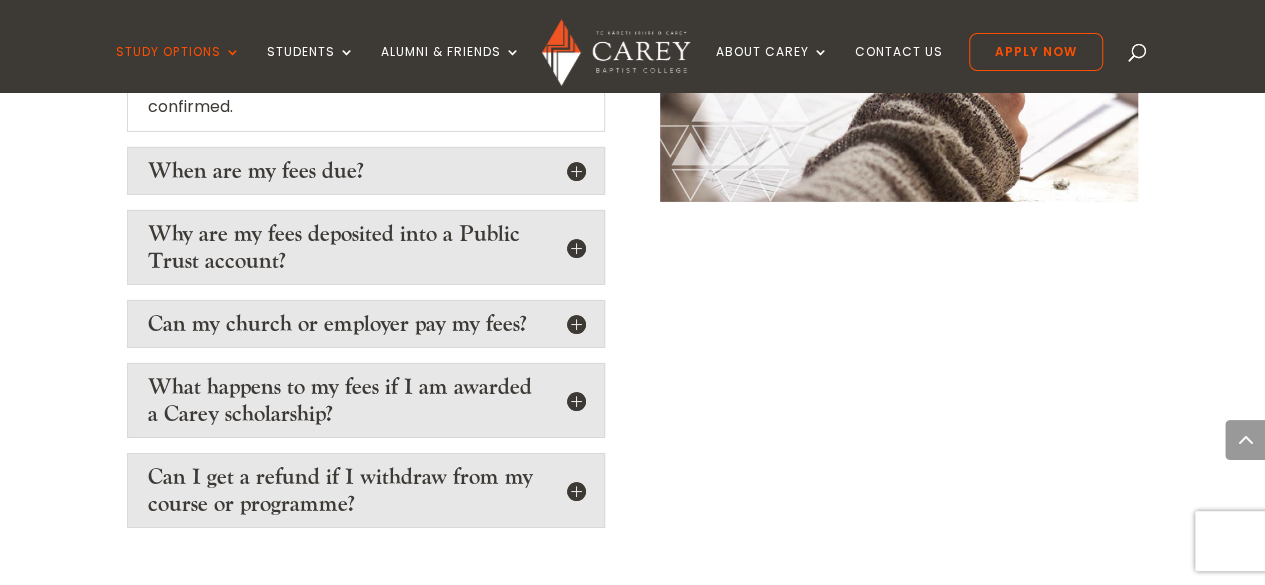 click on "Can I get a refund if I withdraw from my course or programme?
If you withdraw from a course or programme within the first two weeks of semester, you will receive a refund of your fees (minus an administration fee). After the second teaching week you may still withdraw from your course or programme but you will not be eligible for any refund. Go to  CareyOnline  for the relevant form." at bounding box center (366, 490) 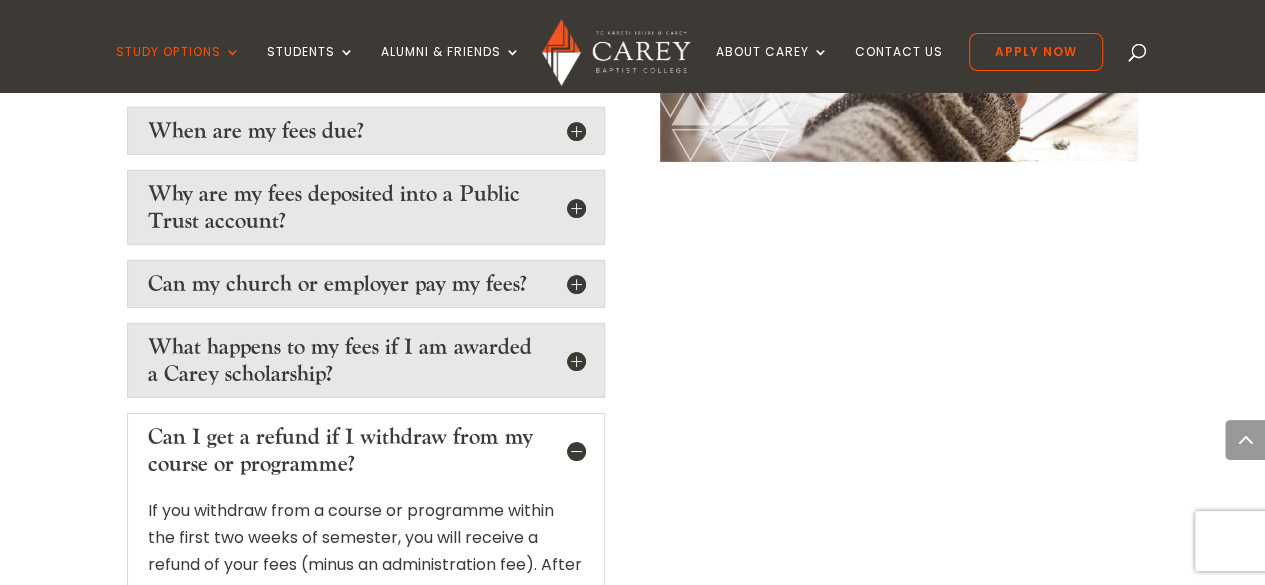 scroll, scrollTop: 3369, scrollLeft: 0, axis: vertical 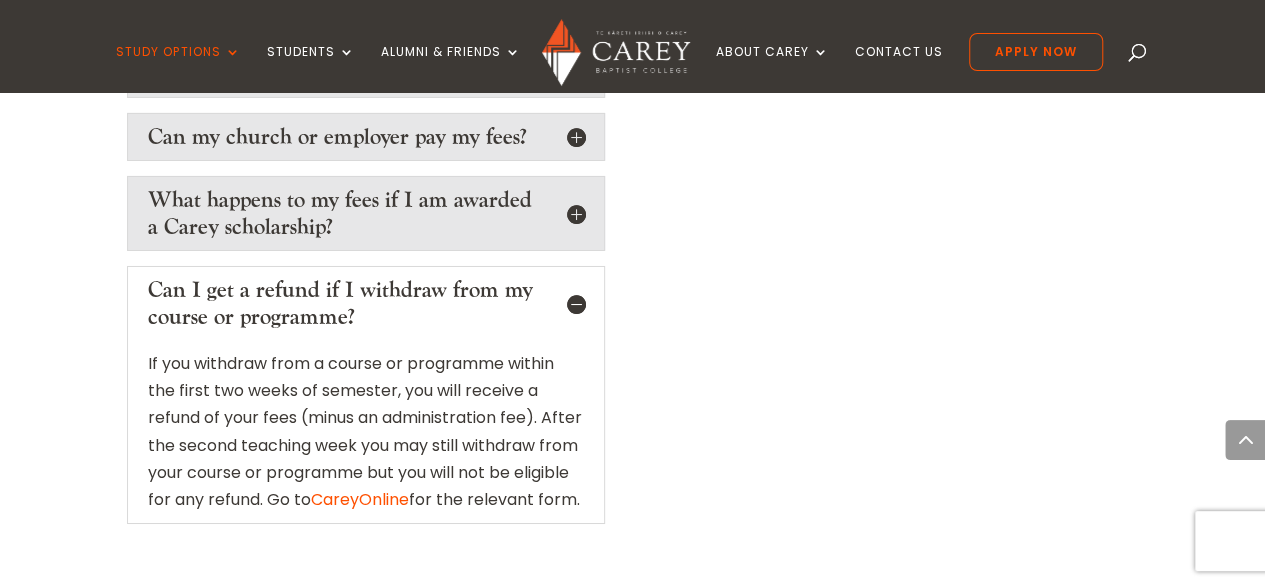 click on "Can I get a refund if I withdraw from my course or programme?" at bounding box center (366, 303) 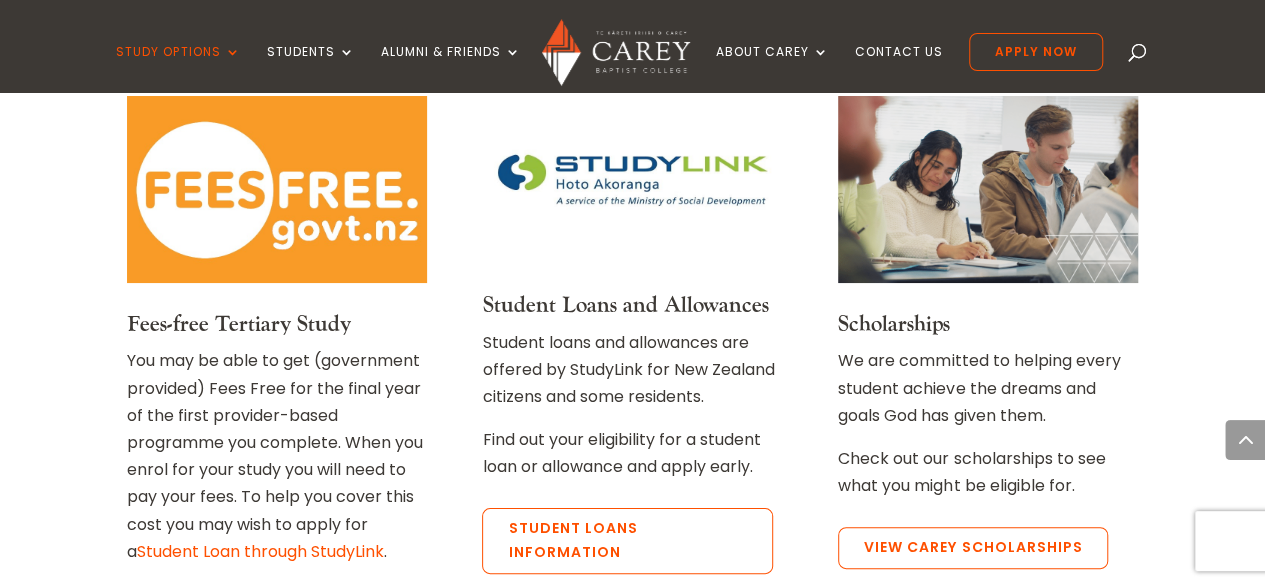 scroll, scrollTop: 3769, scrollLeft: 0, axis: vertical 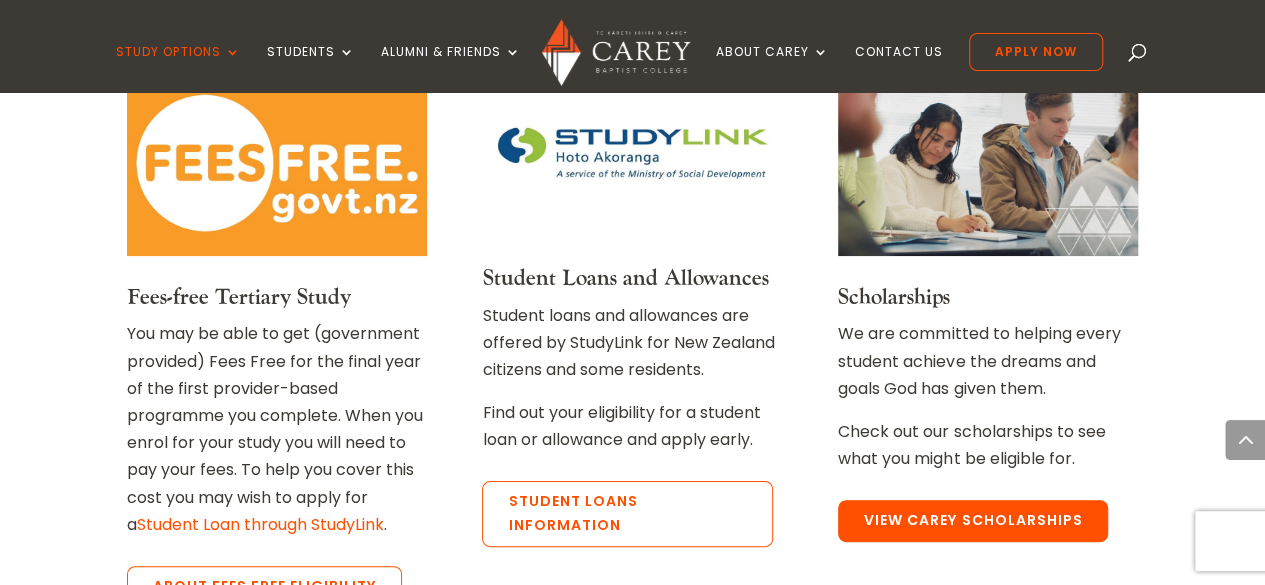 click on "View Carey Scholarships" at bounding box center [973, 521] 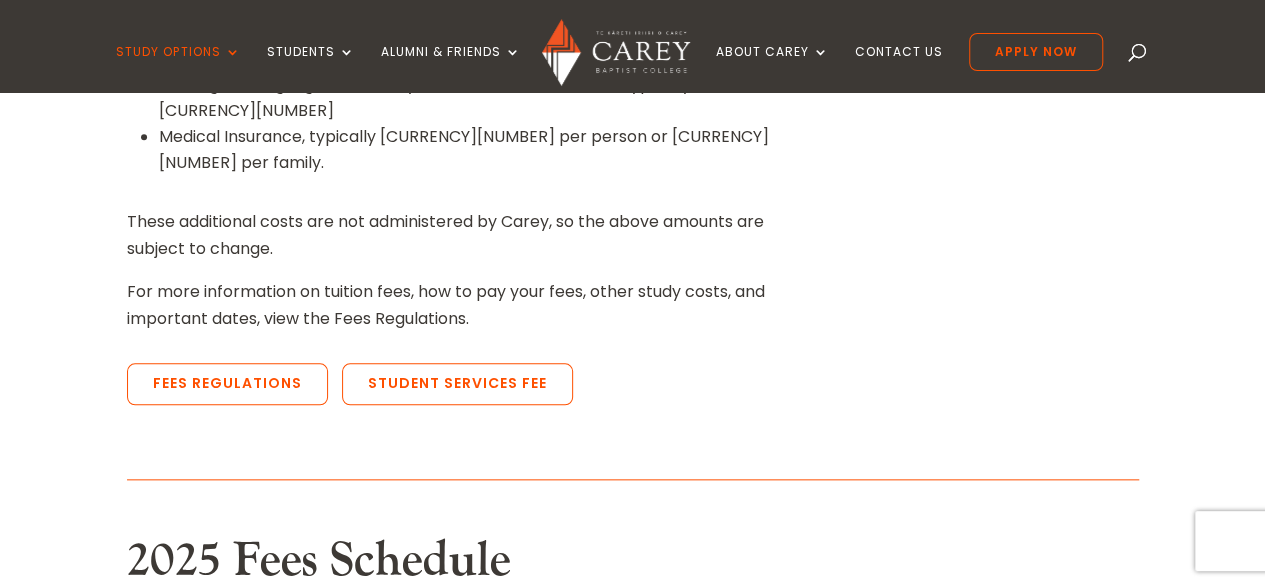 scroll, scrollTop: 356, scrollLeft: 0, axis: vertical 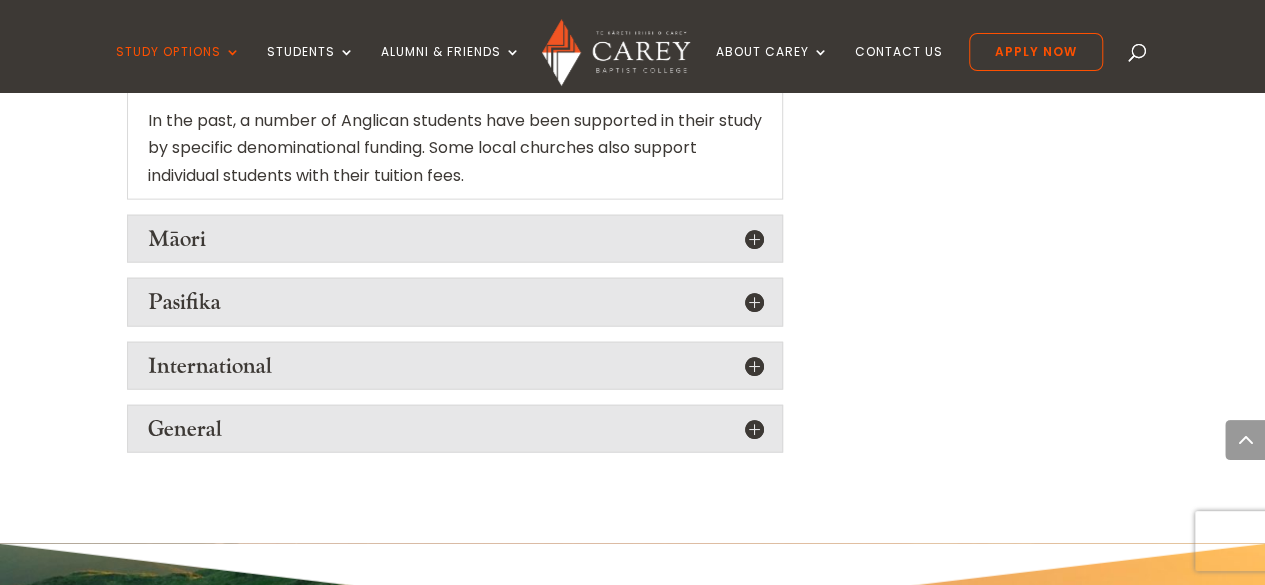 click on "International" at bounding box center (455, 366) 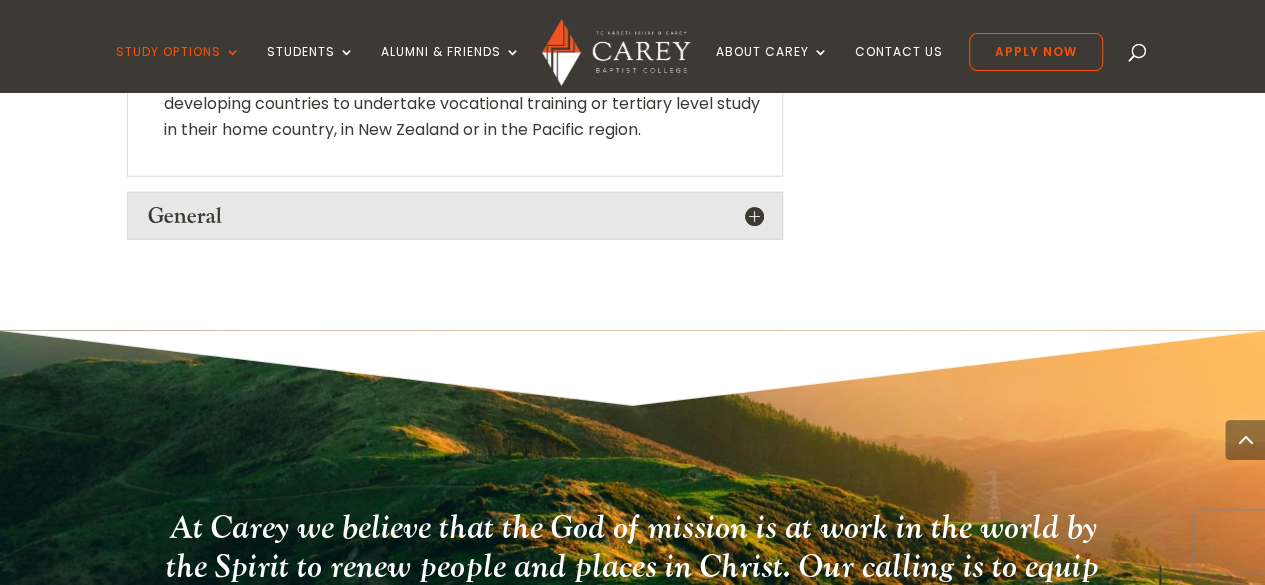 scroll, scrollTop: 2560, scrollLeft: 0, axis: vertical 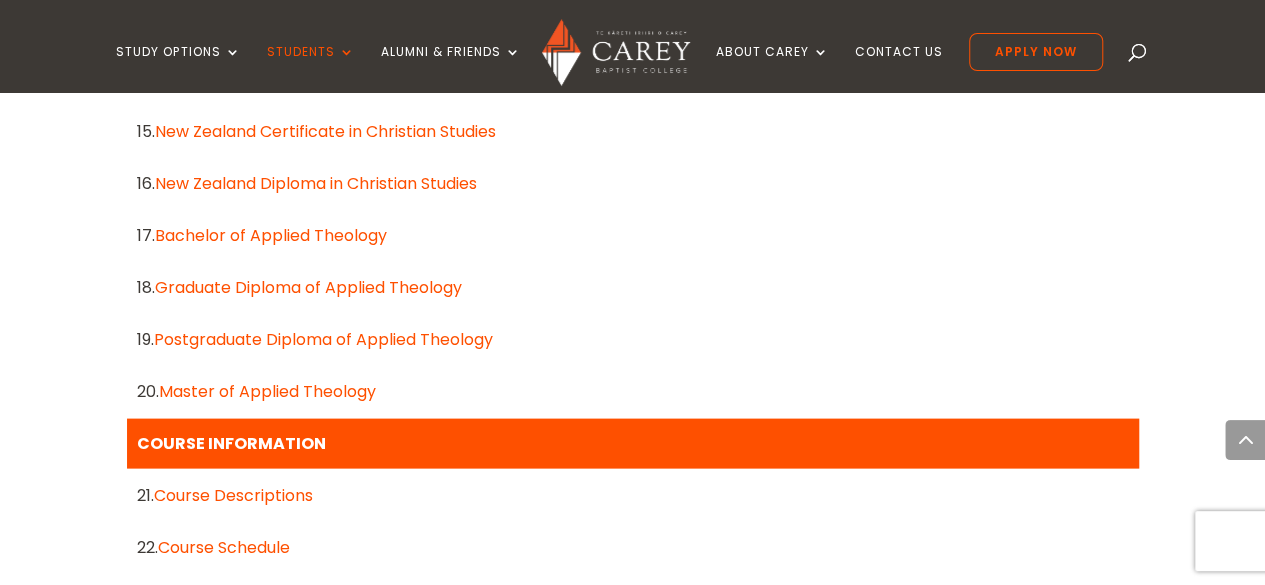 click on "Graduate Diploma of Applied Theology" at bounding box center (308, 286) 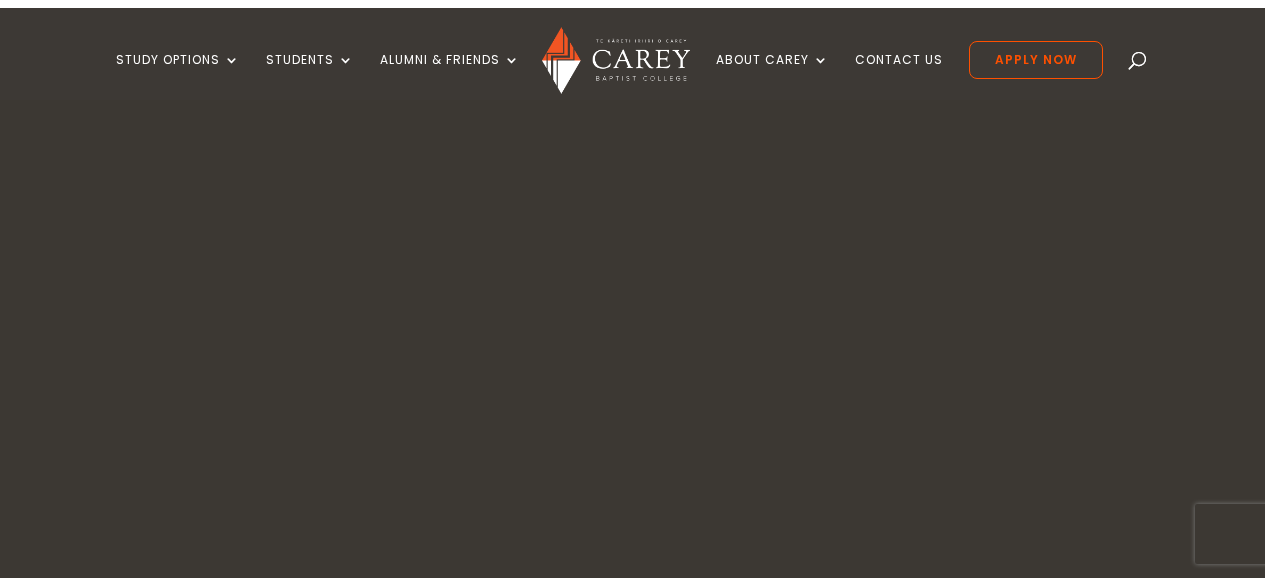 scroll, scrollTop: 0, scrollLeft: 0, axis: both 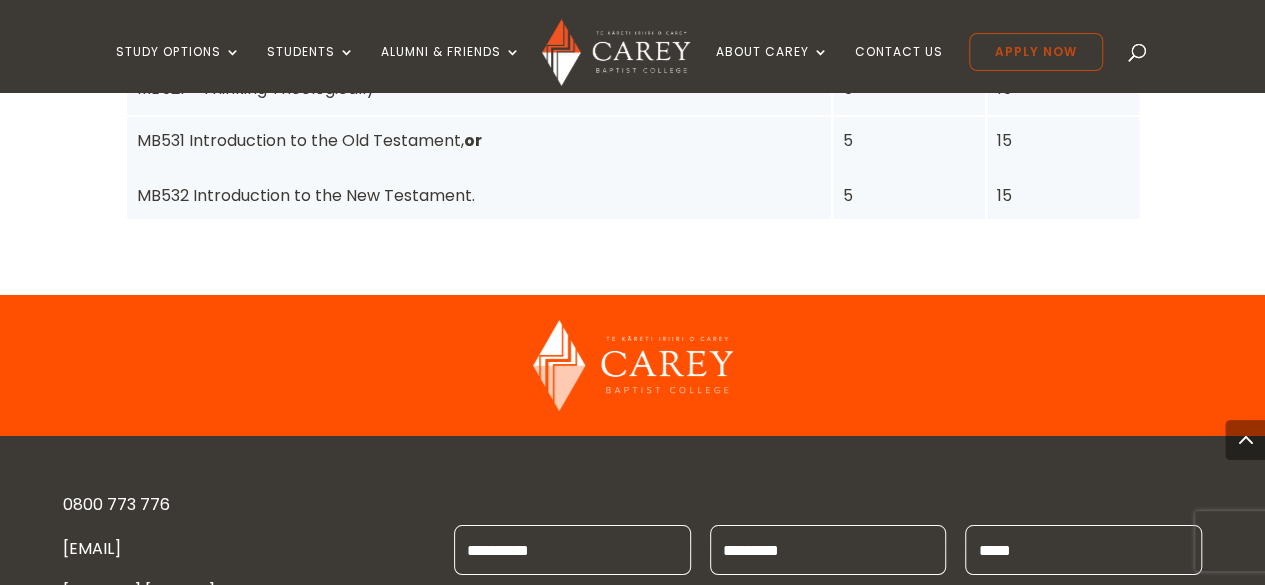 click on "Apply Now" at bounding box center [1036, 52] 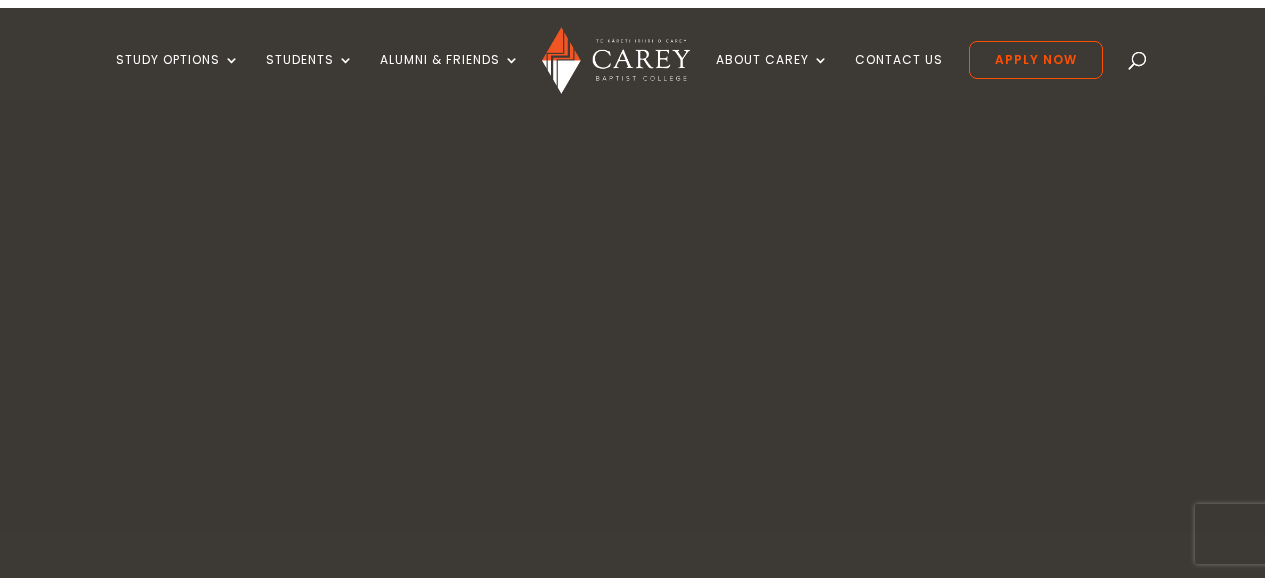 scroll, scrollTop: 0, scrollLeft: 0, axis: both 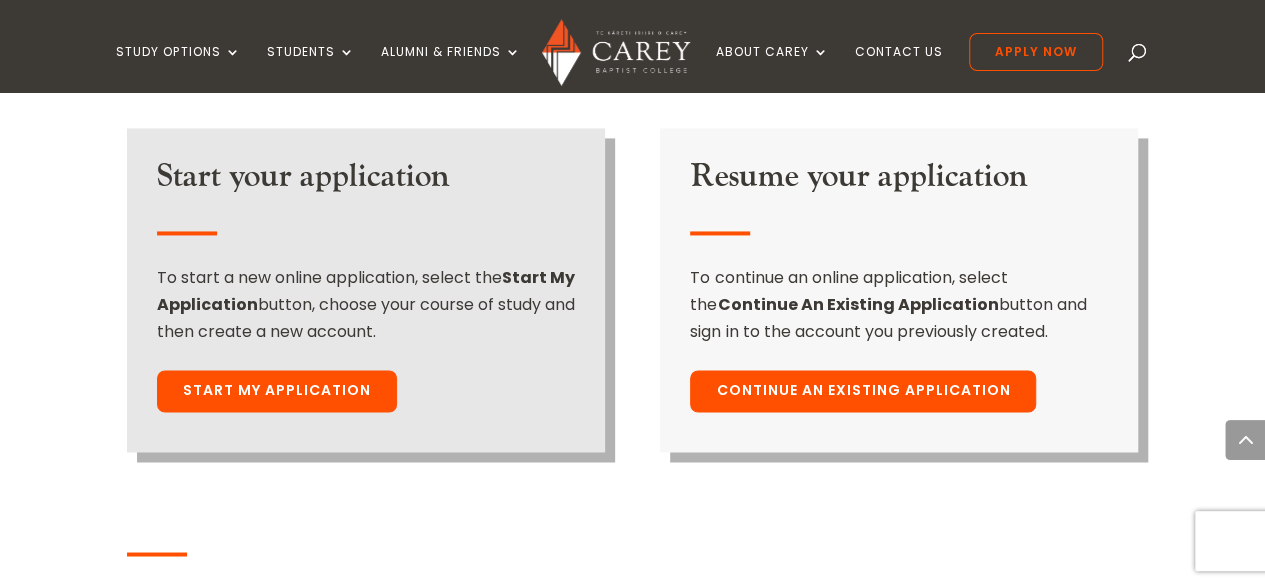 click on "Start My Application" at bounding box center [277, 391] 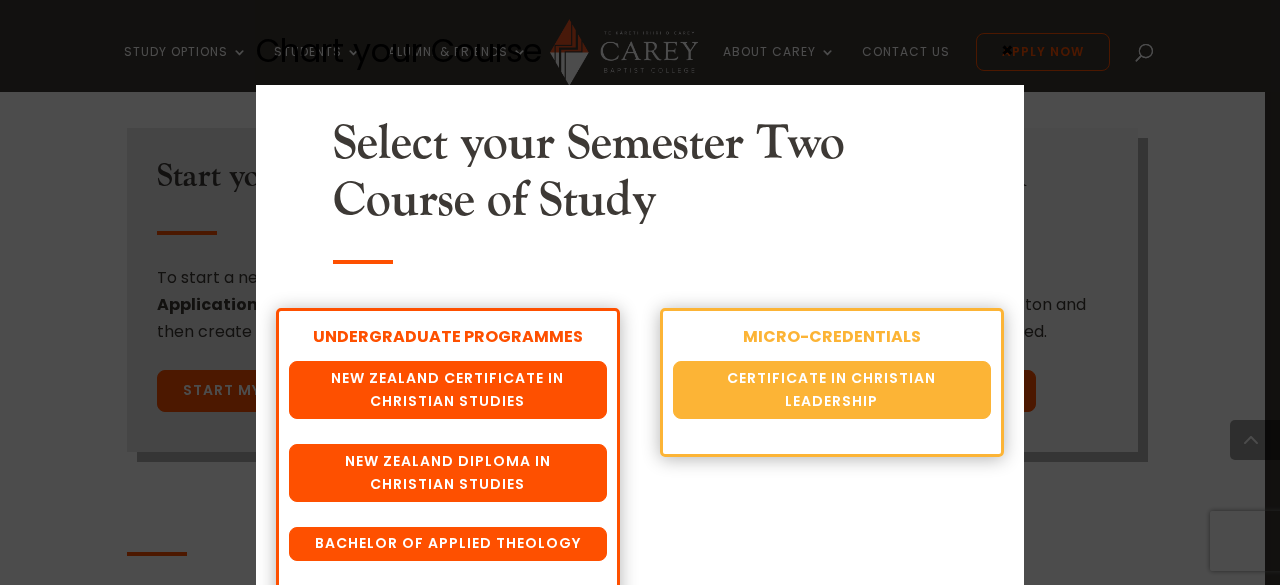 scroll, scrollTop: 56, scrollLeft: 0, axis: vertical 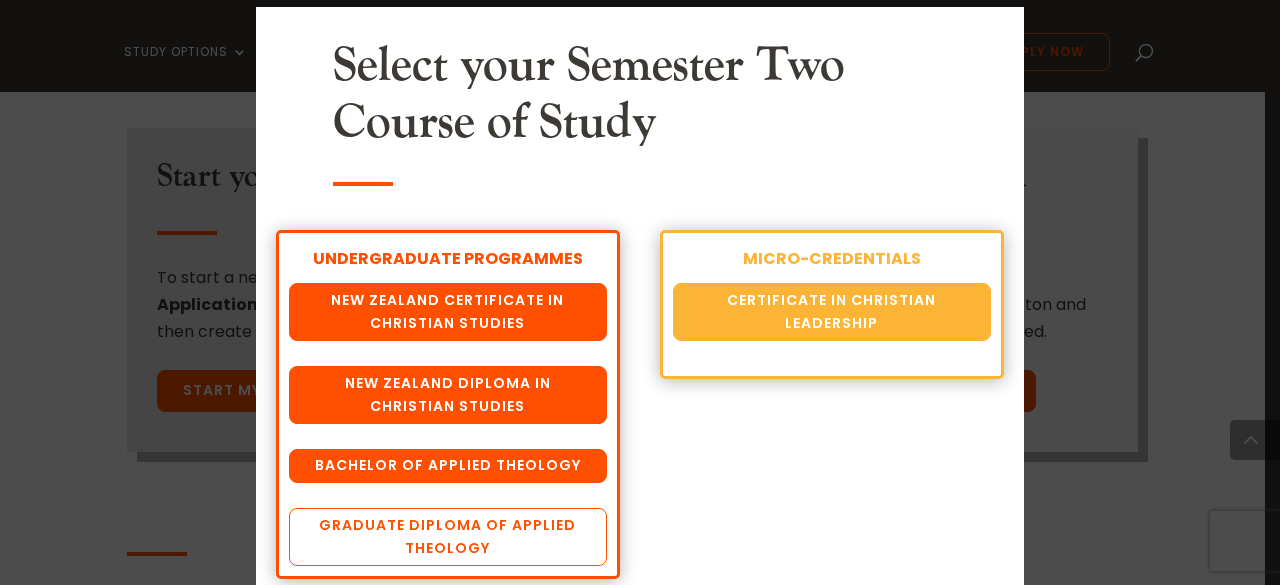 click on "Graduate Diploma of Applied Theology" at bounding box center [448, 537] 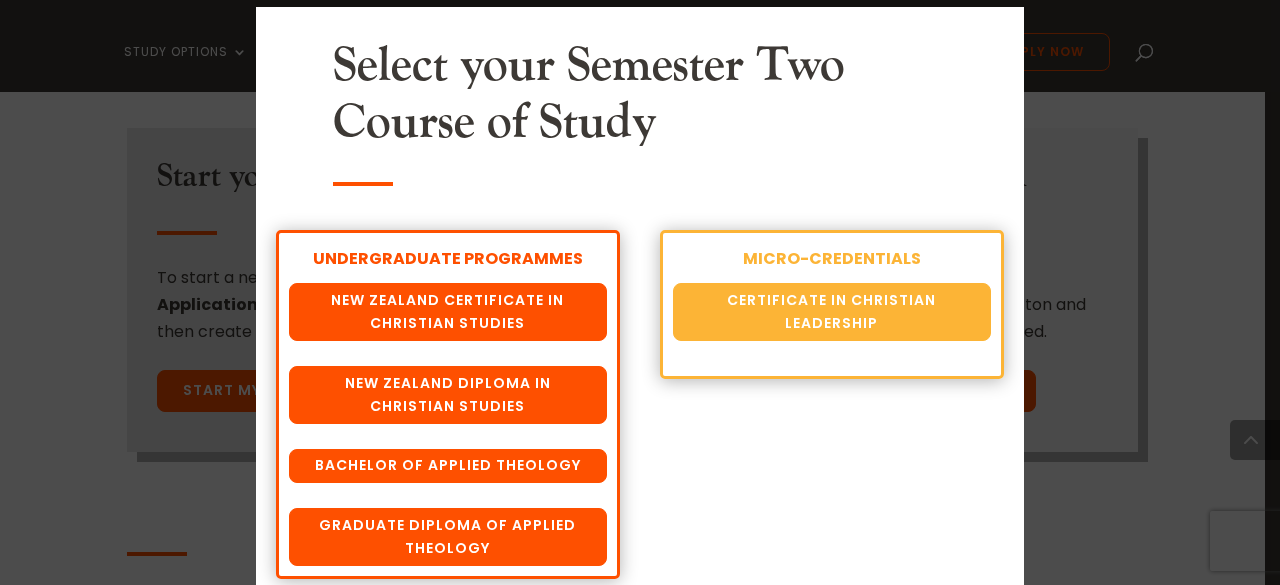 scroll, scrollTop: 0, scrollLeft: 0, axis: both 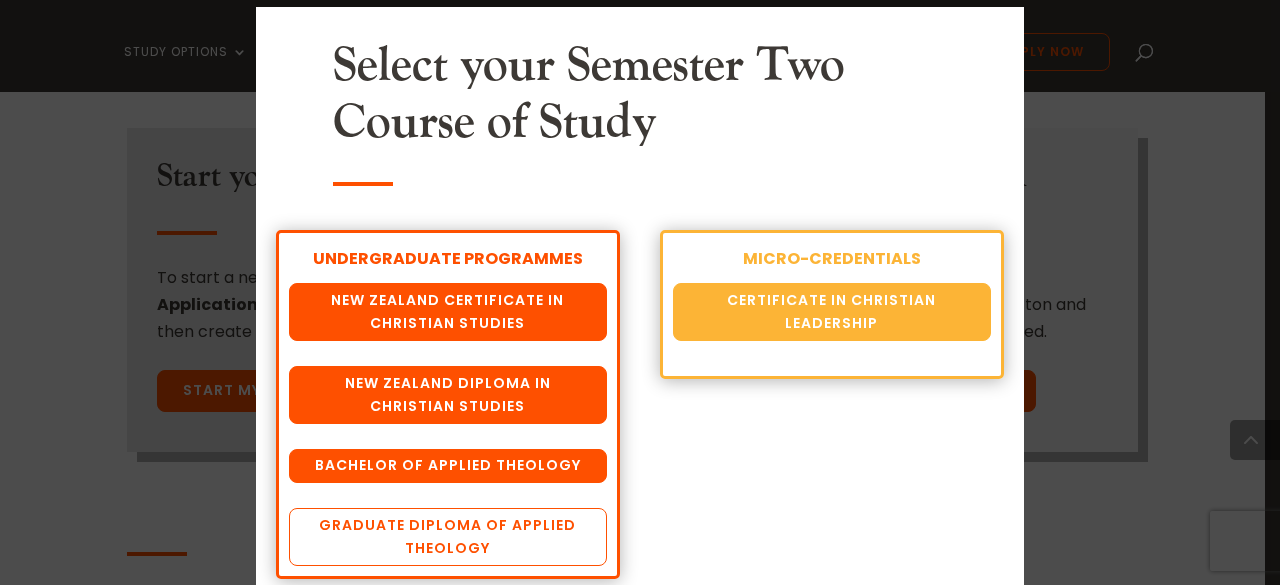 click on "Graduate Diploma of Applied Theology" at bounding box center [448, 537] 